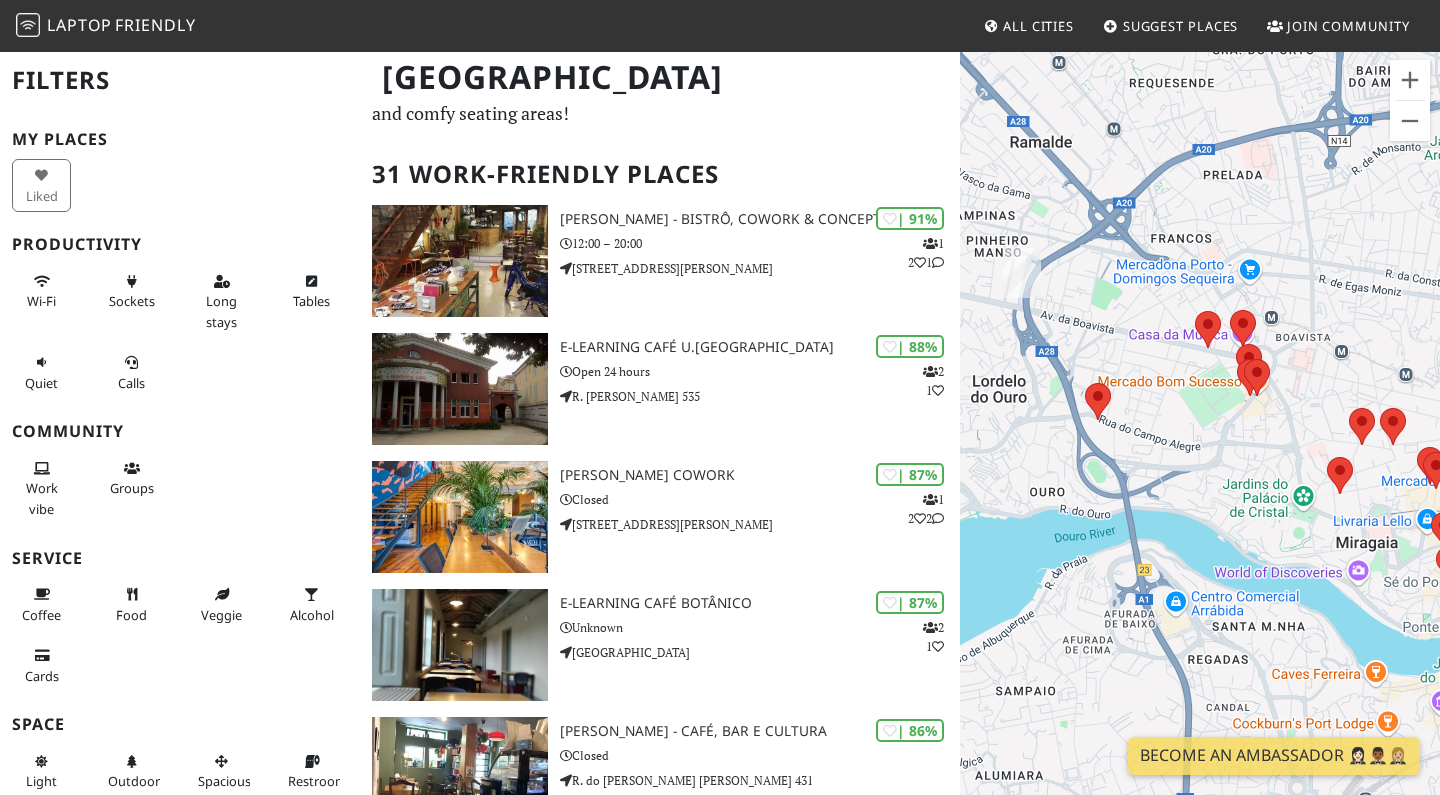 scroll, scrollTop: 95, scrollLeft: 0, axis: vertical 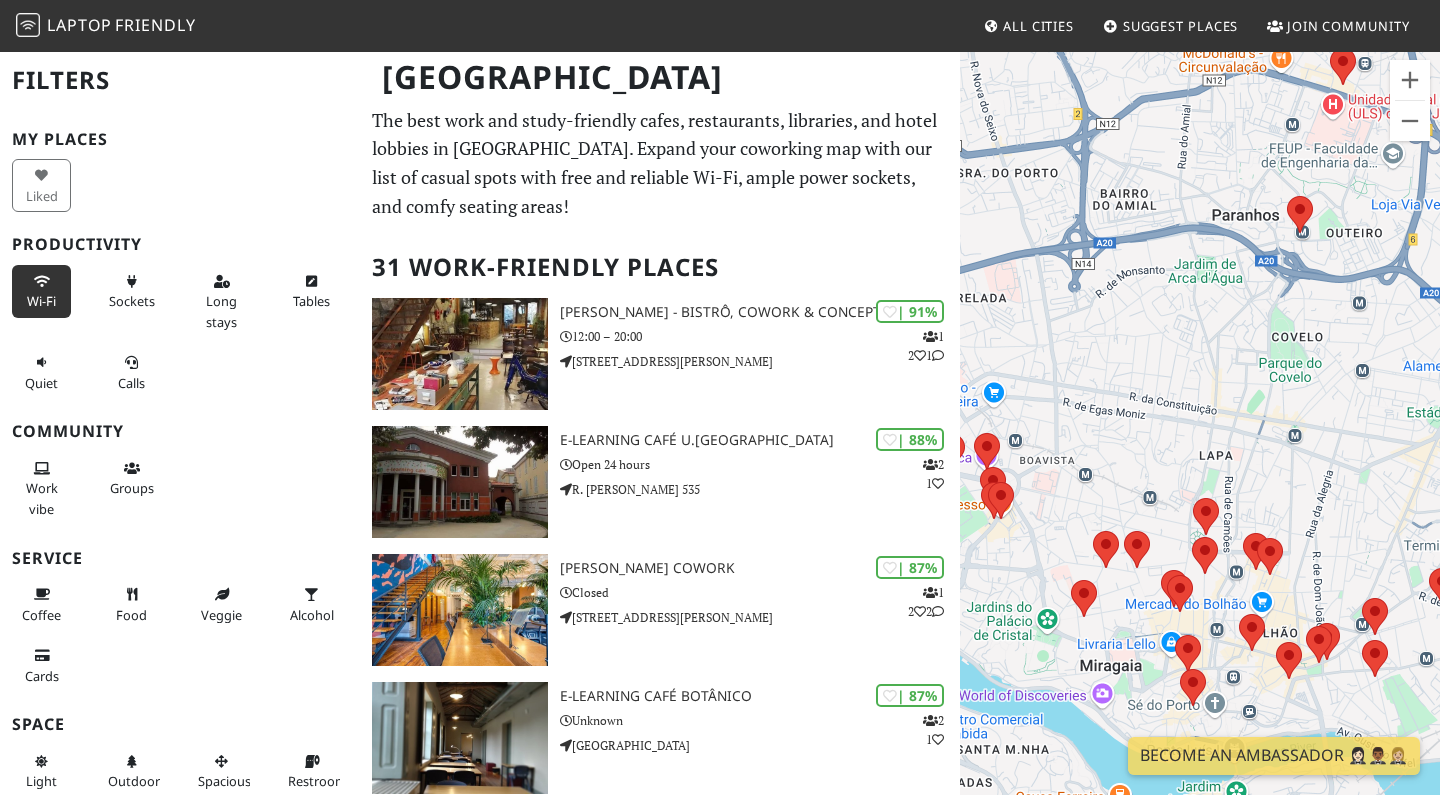 click at bounding box center (42, 282) 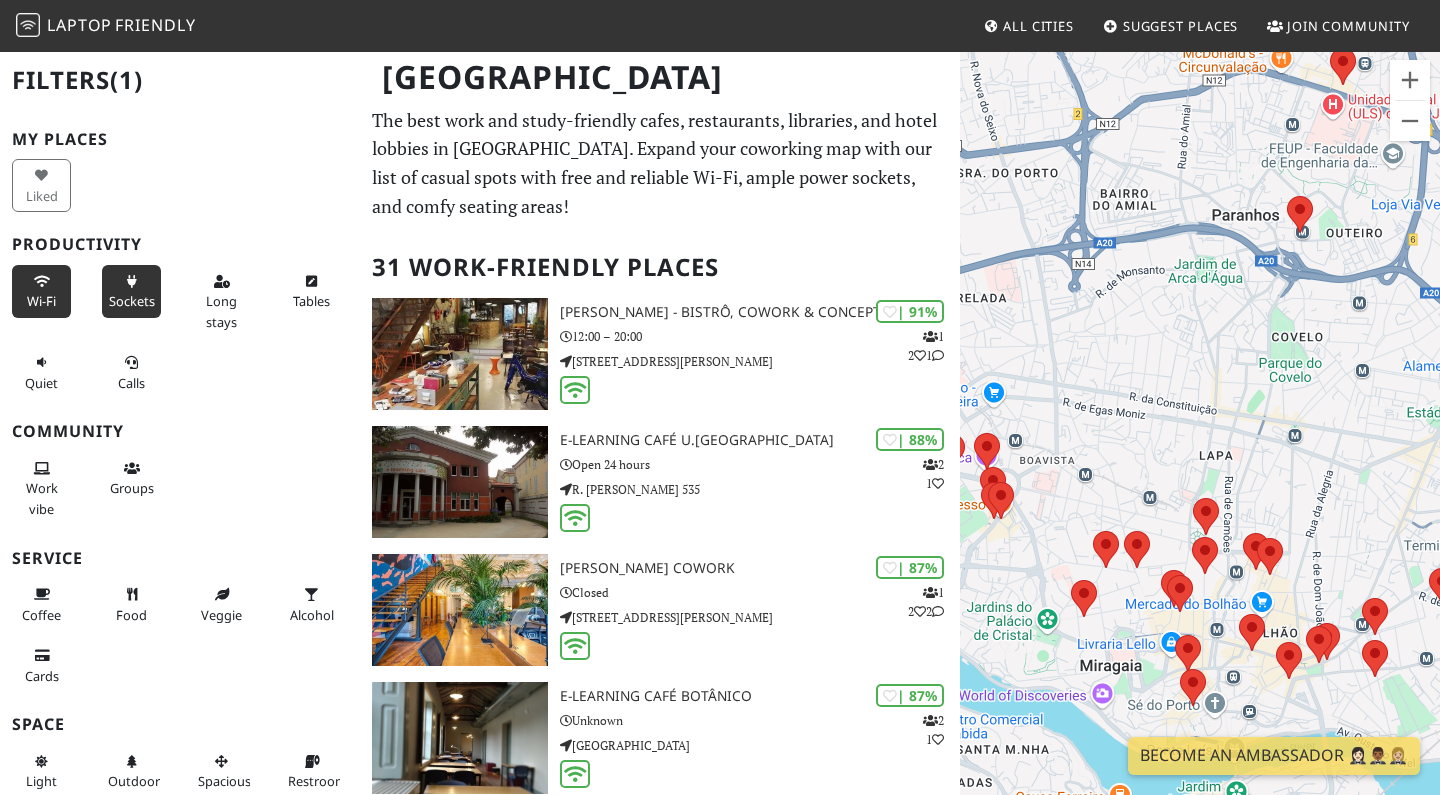 scroll, scrollTop: 0, scrollLeft: 0, axis: both 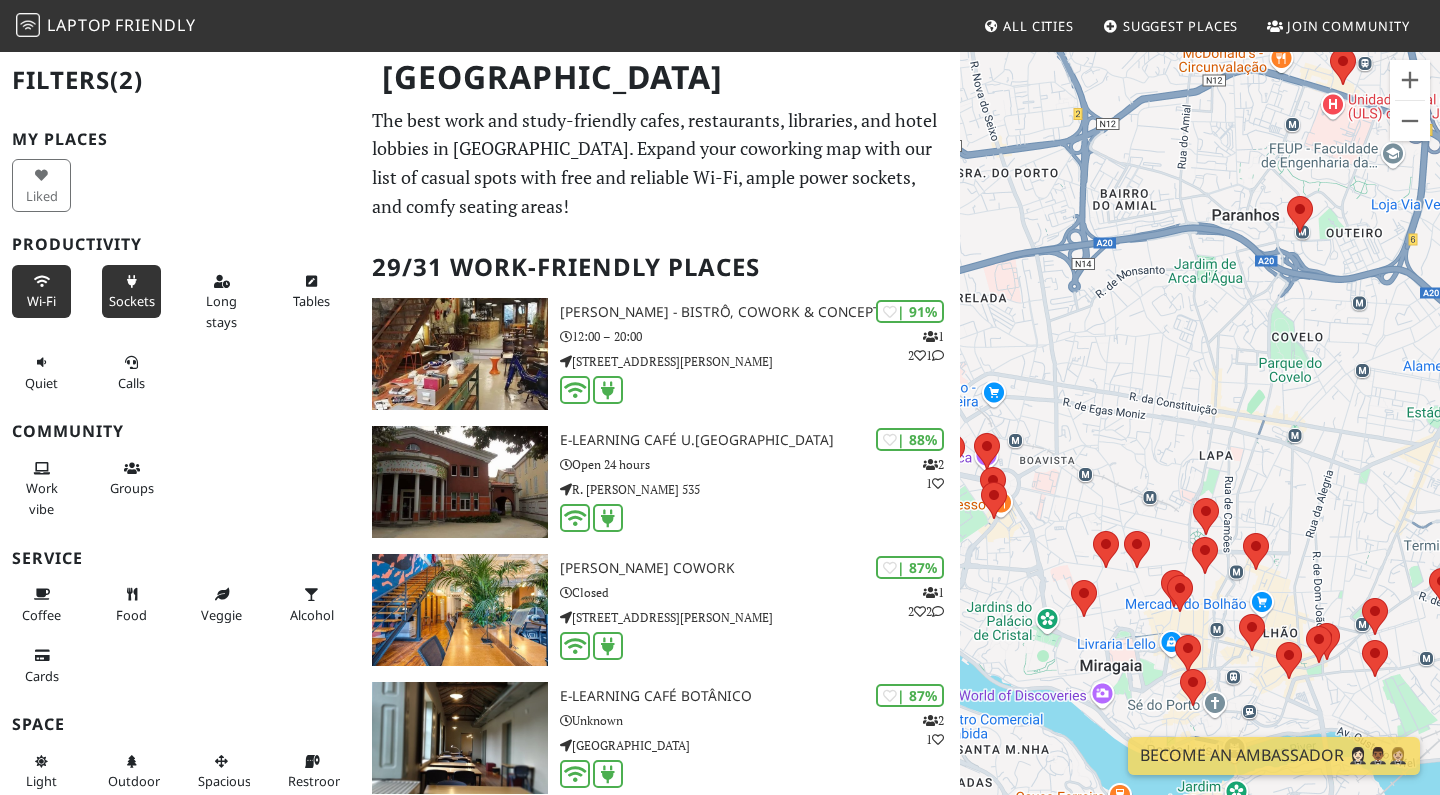 click on "Sockets" at bounding box center (132, 301) 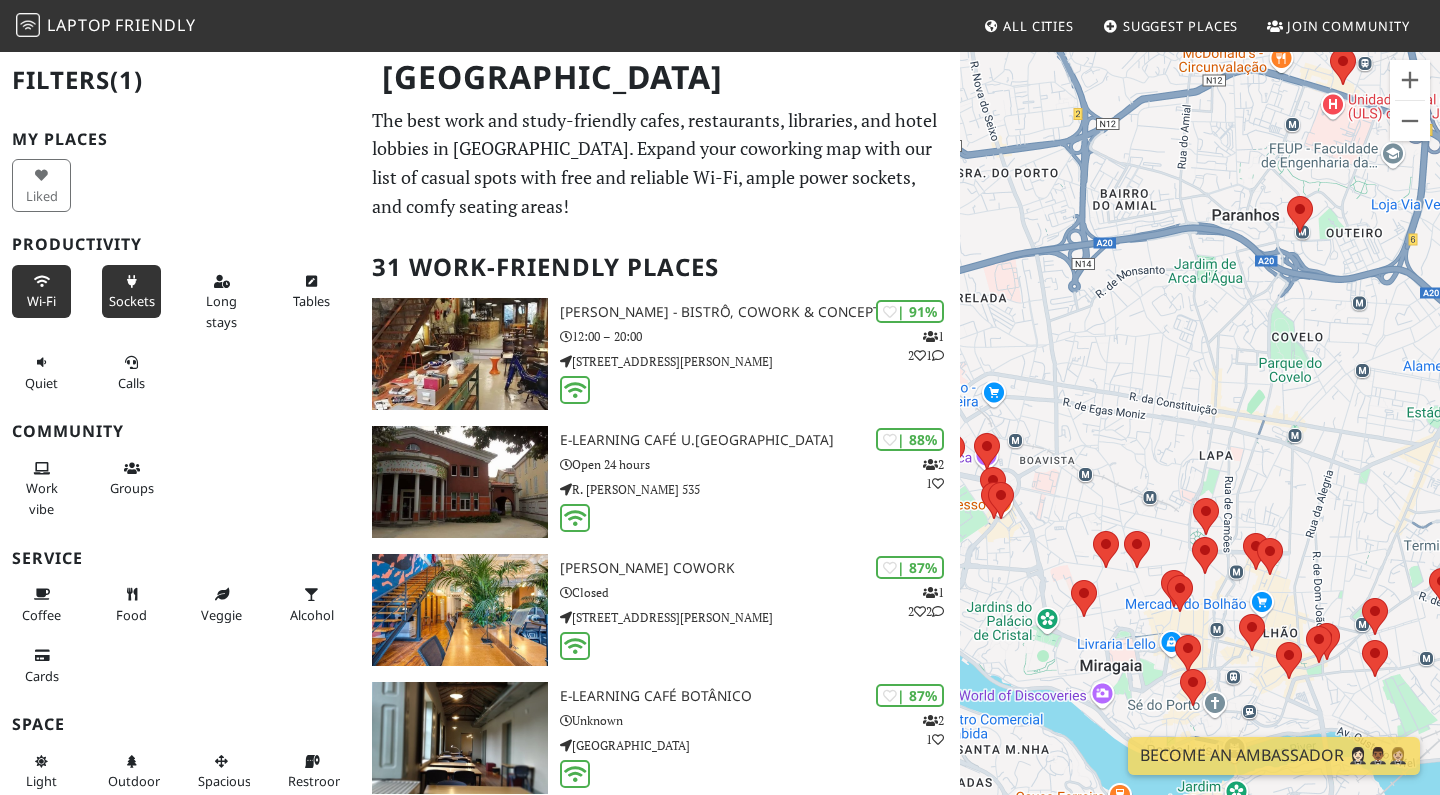 click on "Sockets" at bounding box center [132, 301] 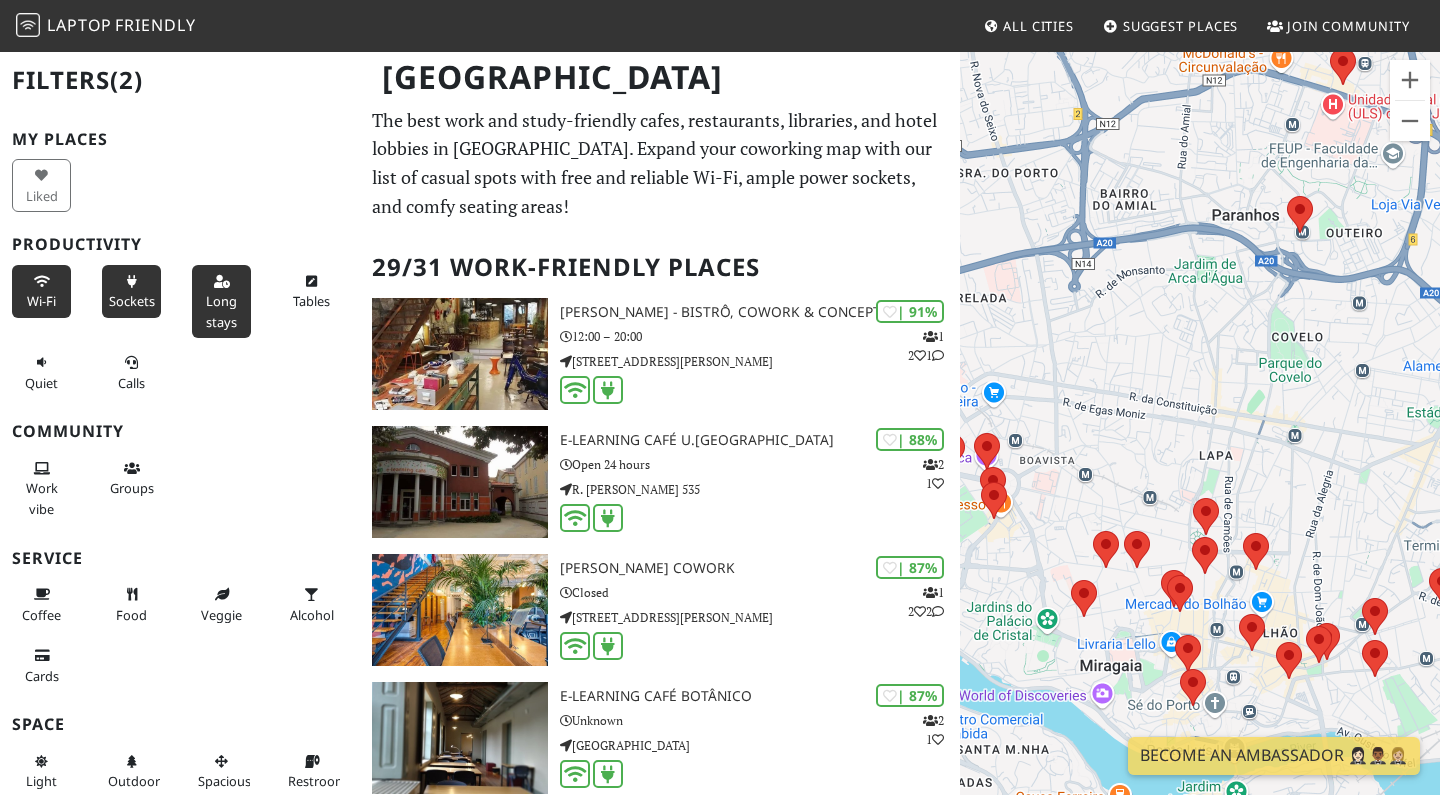 click on "Long stays" at bounding box center [221, 301] 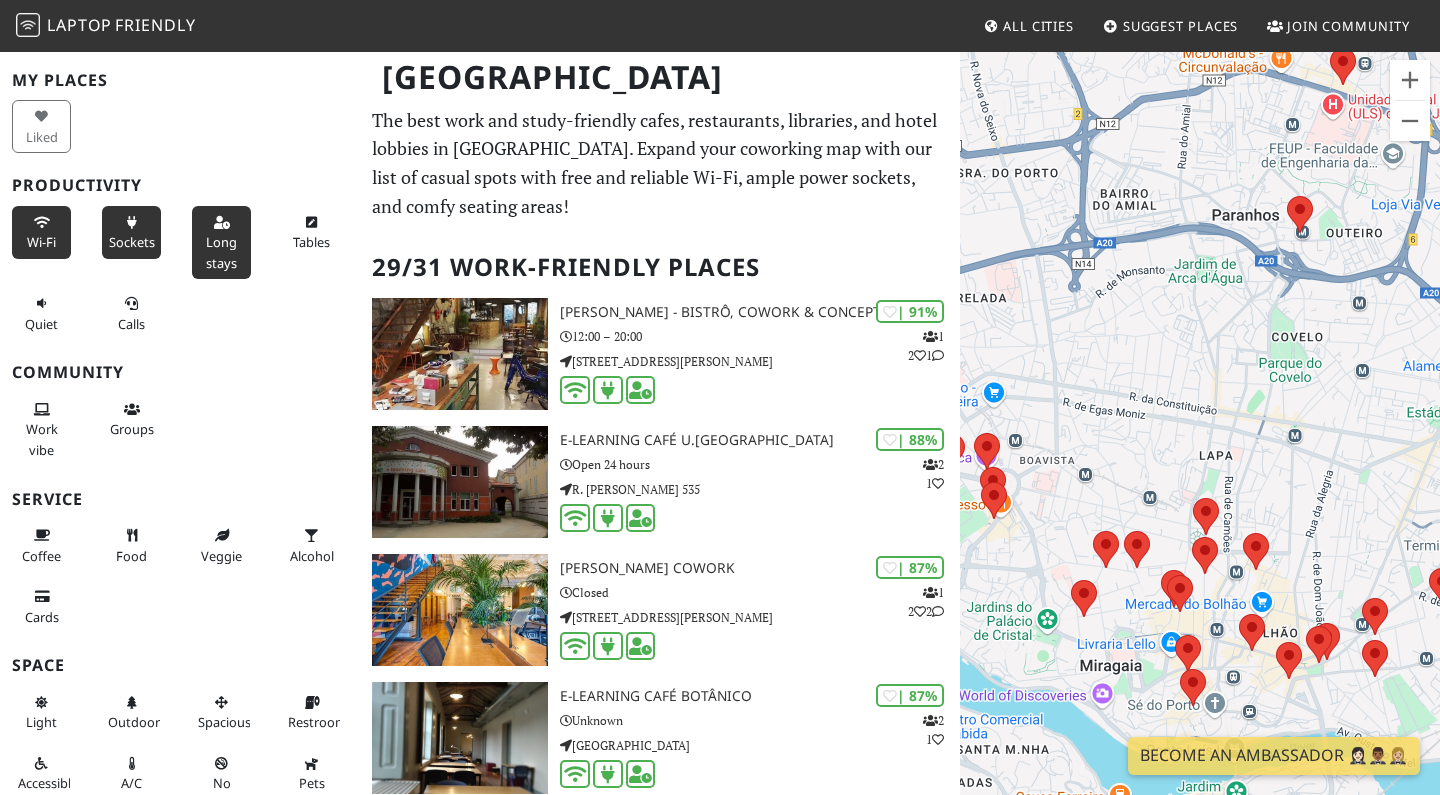 scroll, scrollTop: 56, scrollLeft: 0, axis: vertical 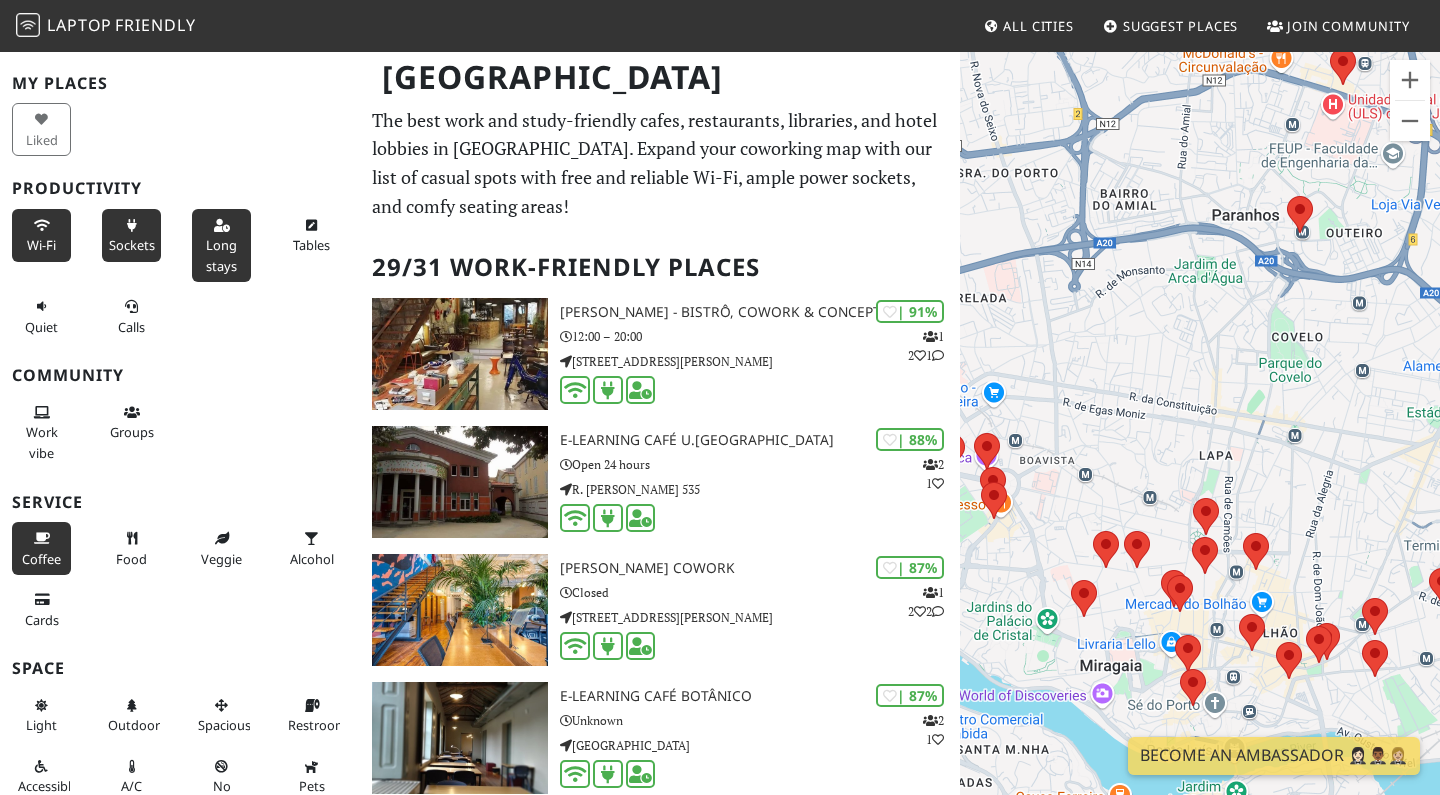click at bounding box center [42, 539] 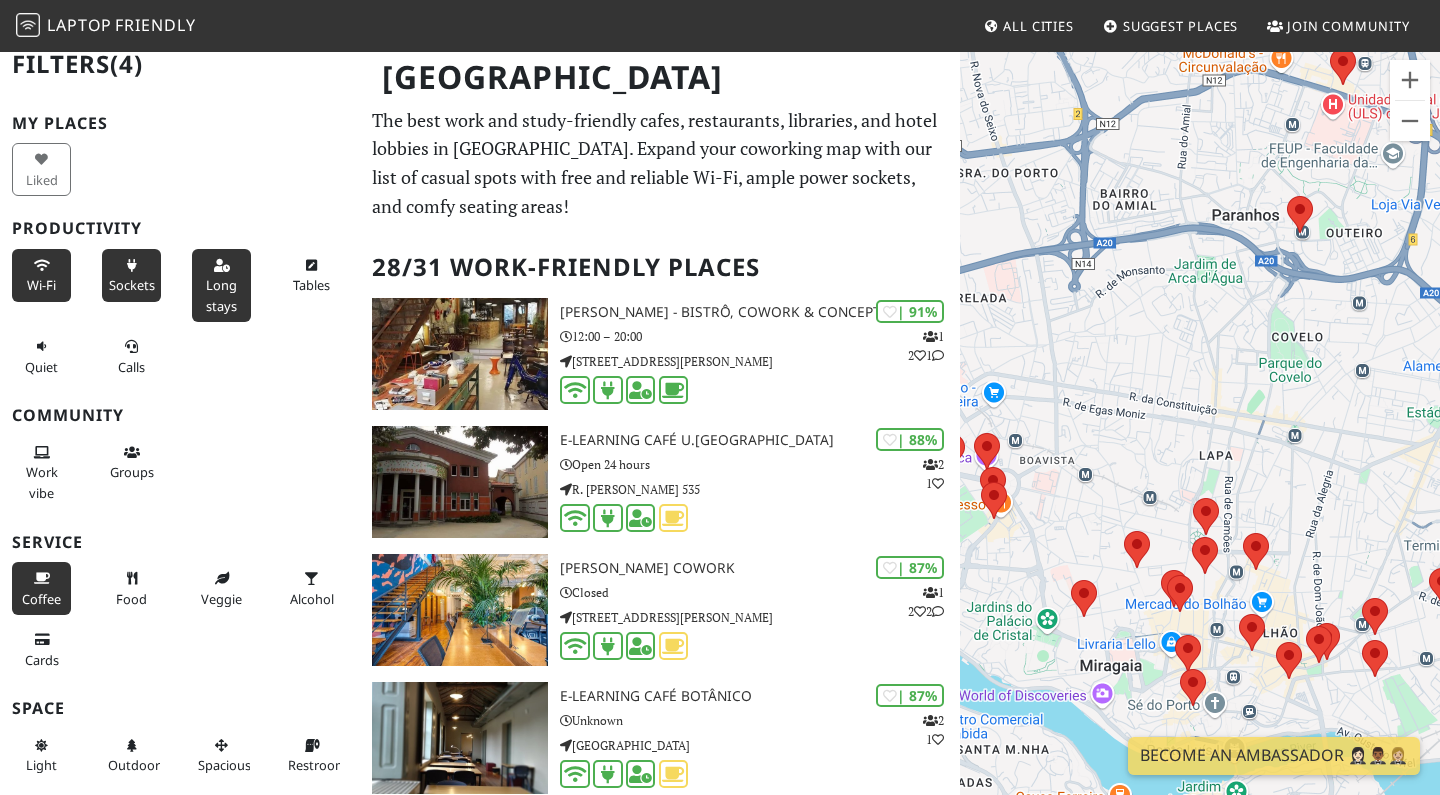 scroll, scrollTop: 0, scrollLeft: 0, axis: both 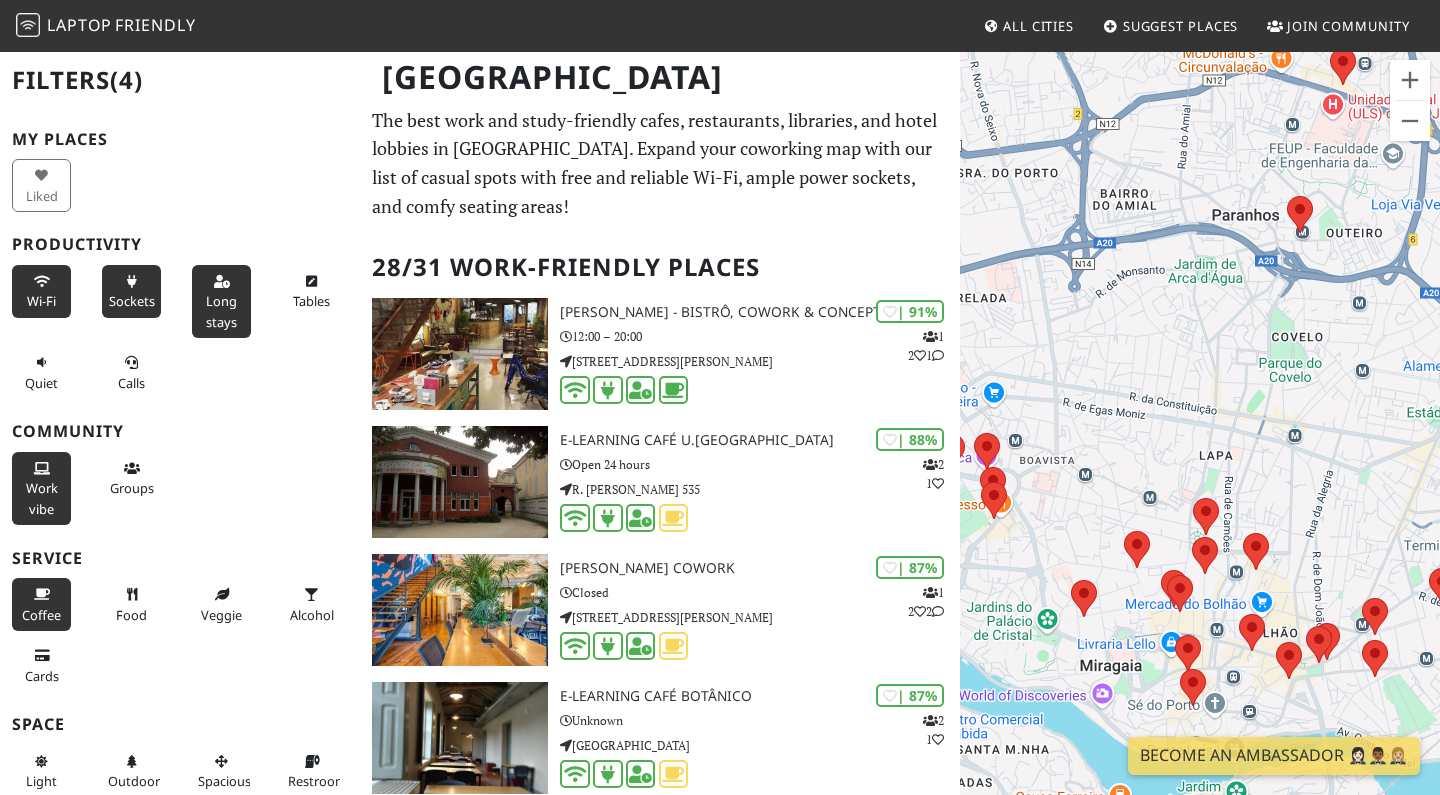 click on "Work vibe" at bounding box center (42, 498) 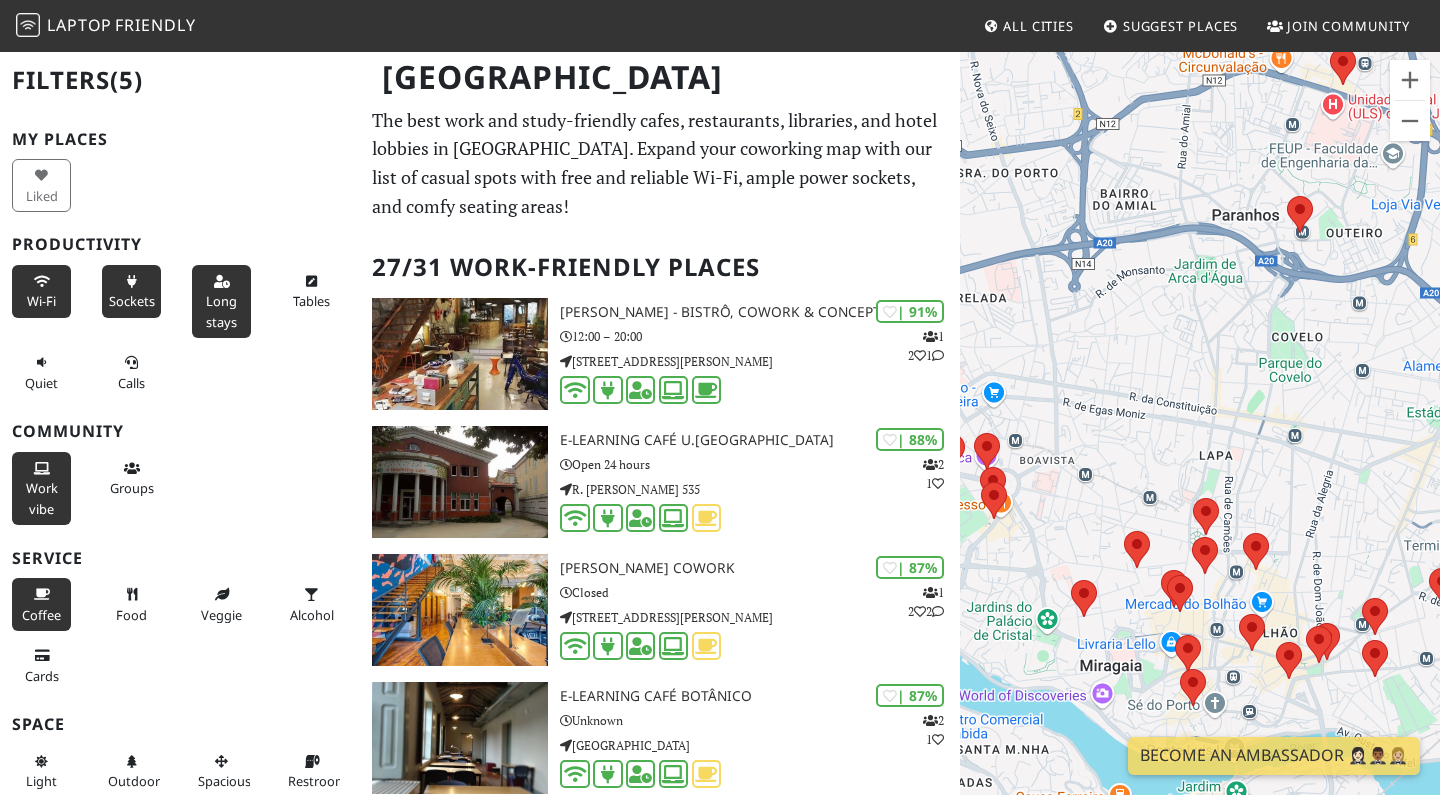 scroll, scrollTop: 0, scrollLeft: 0, axis: both 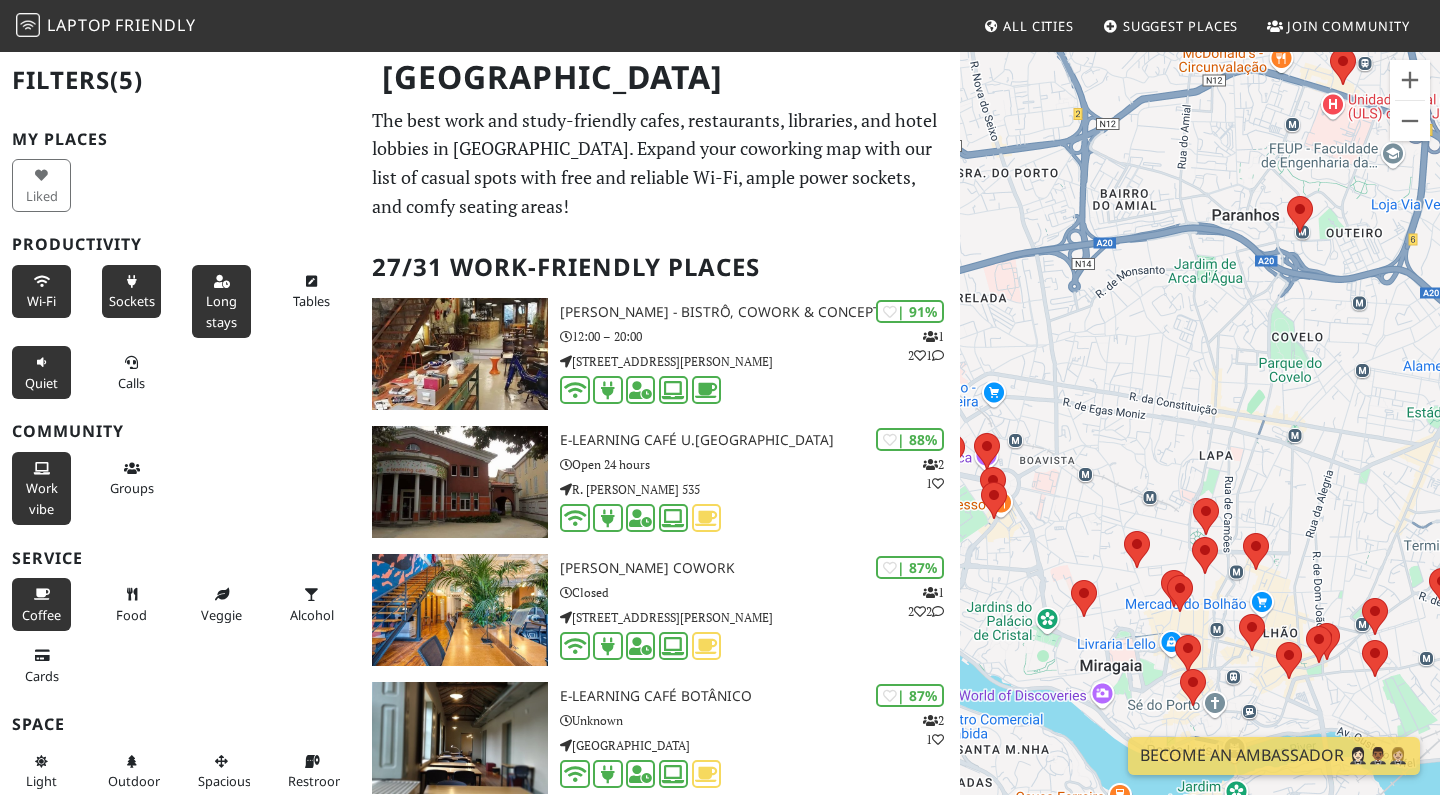 click on "Quiet" at bounding box center (41, 372) 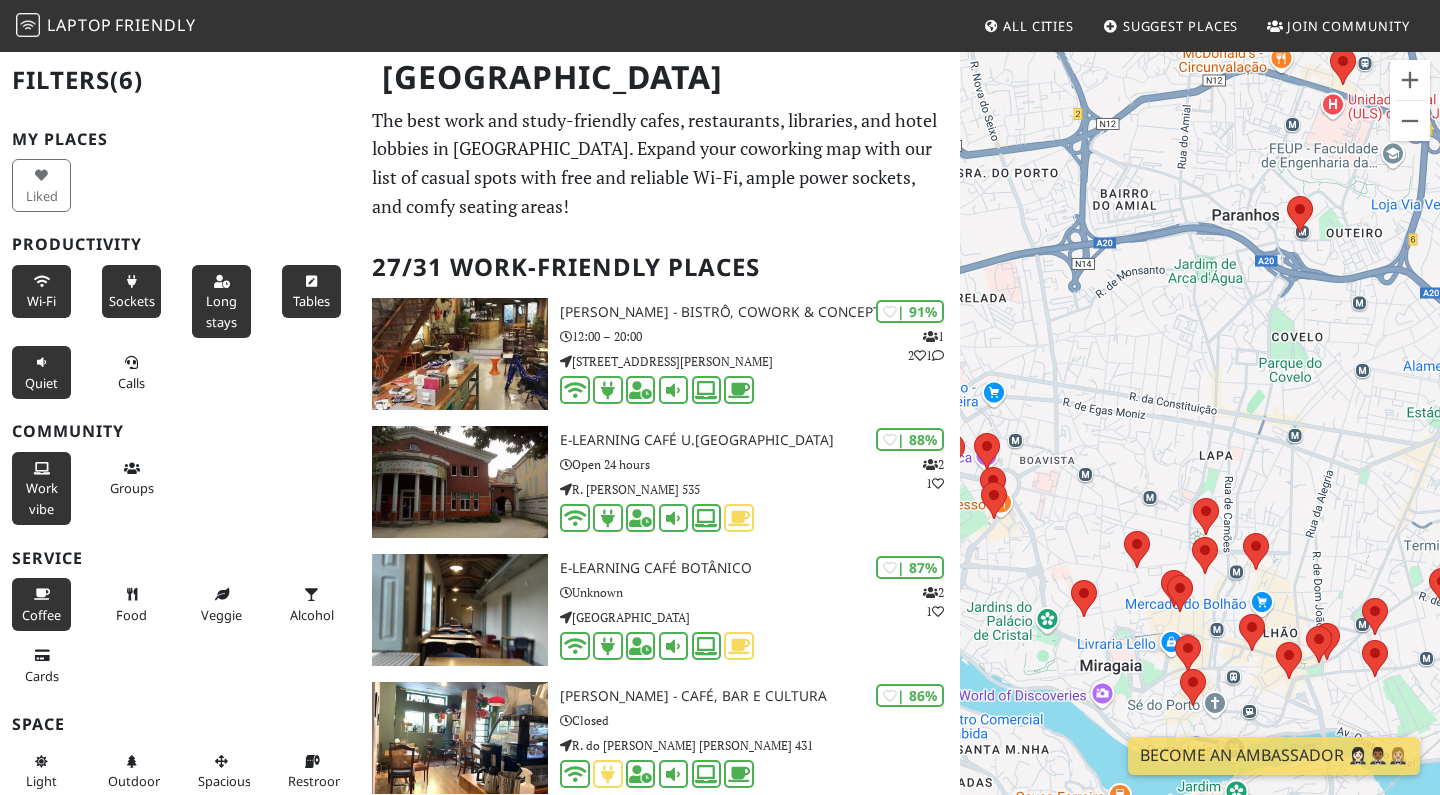click on "Tables" at bounding box center (311, 301) 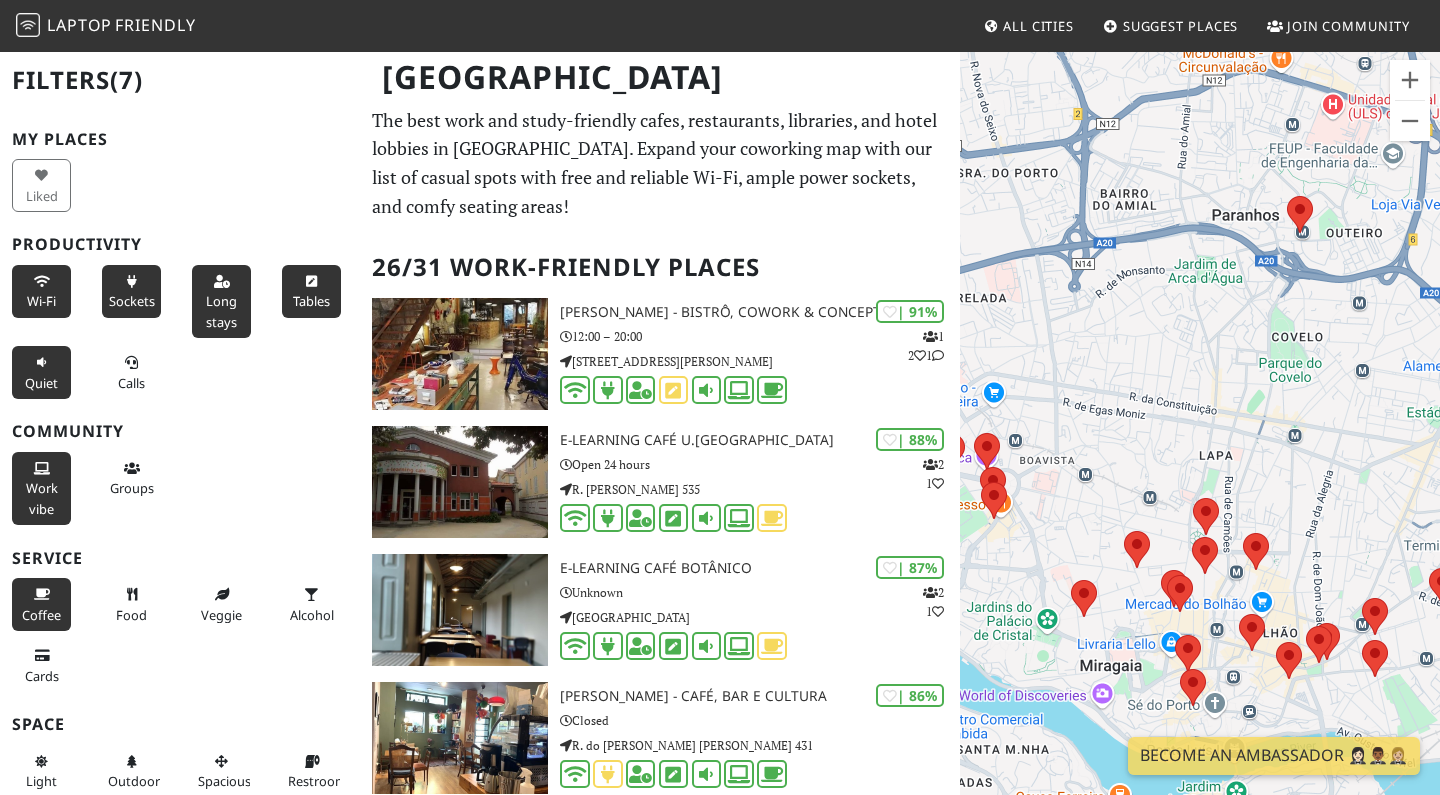 click on "Tables" at bounding box center (311, 301) 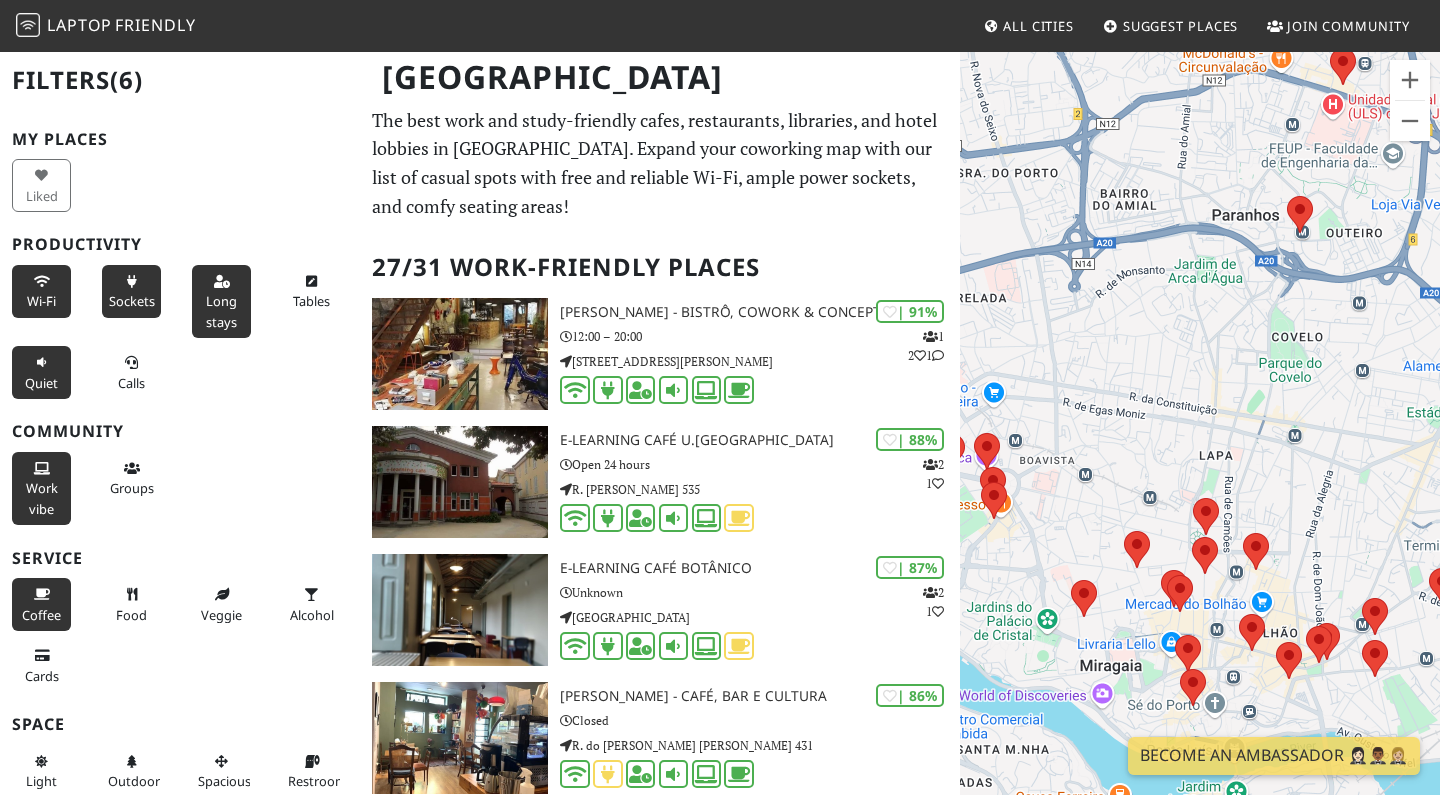 scroll, scrollTop: 0, scrollLeft: 0, axis: both 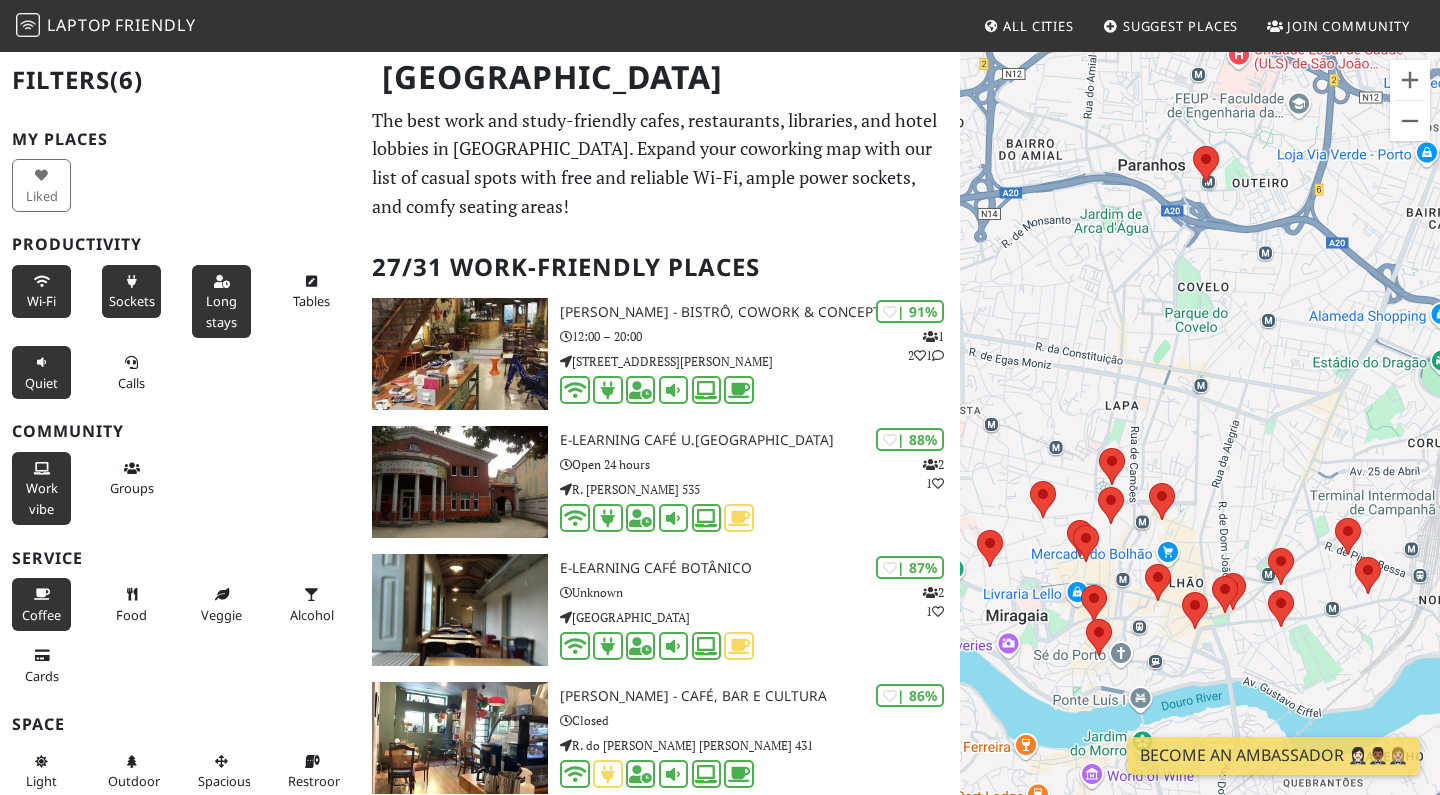 drag, startPoint x: 1056, startPoint y: 492, endPoint x: 963, endPoint y: 442, distance: 105.58882 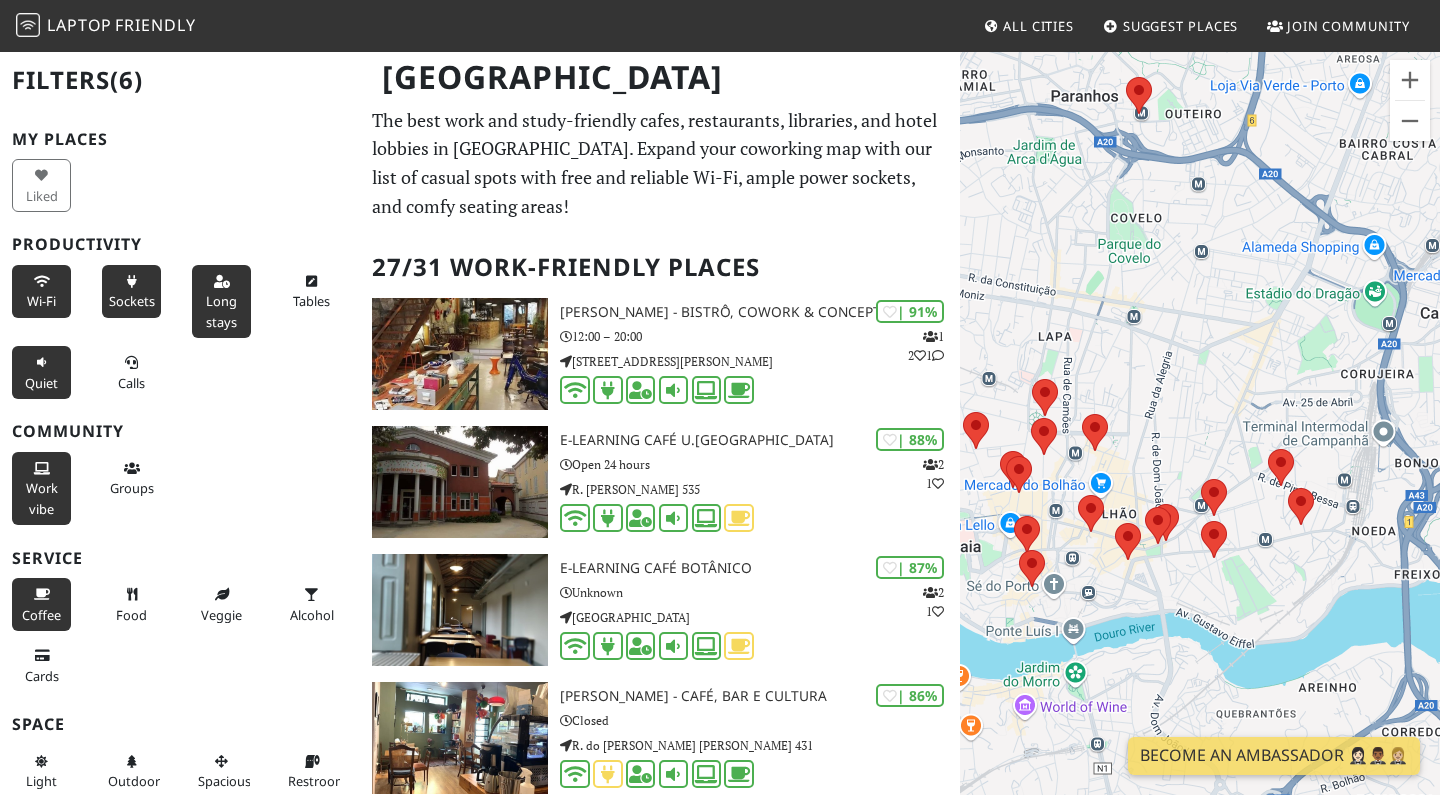 drag, startPoint x: 1241, startPoint y: 503, endPoint x: 1166, endPoint y: 427, distance: 106.77547 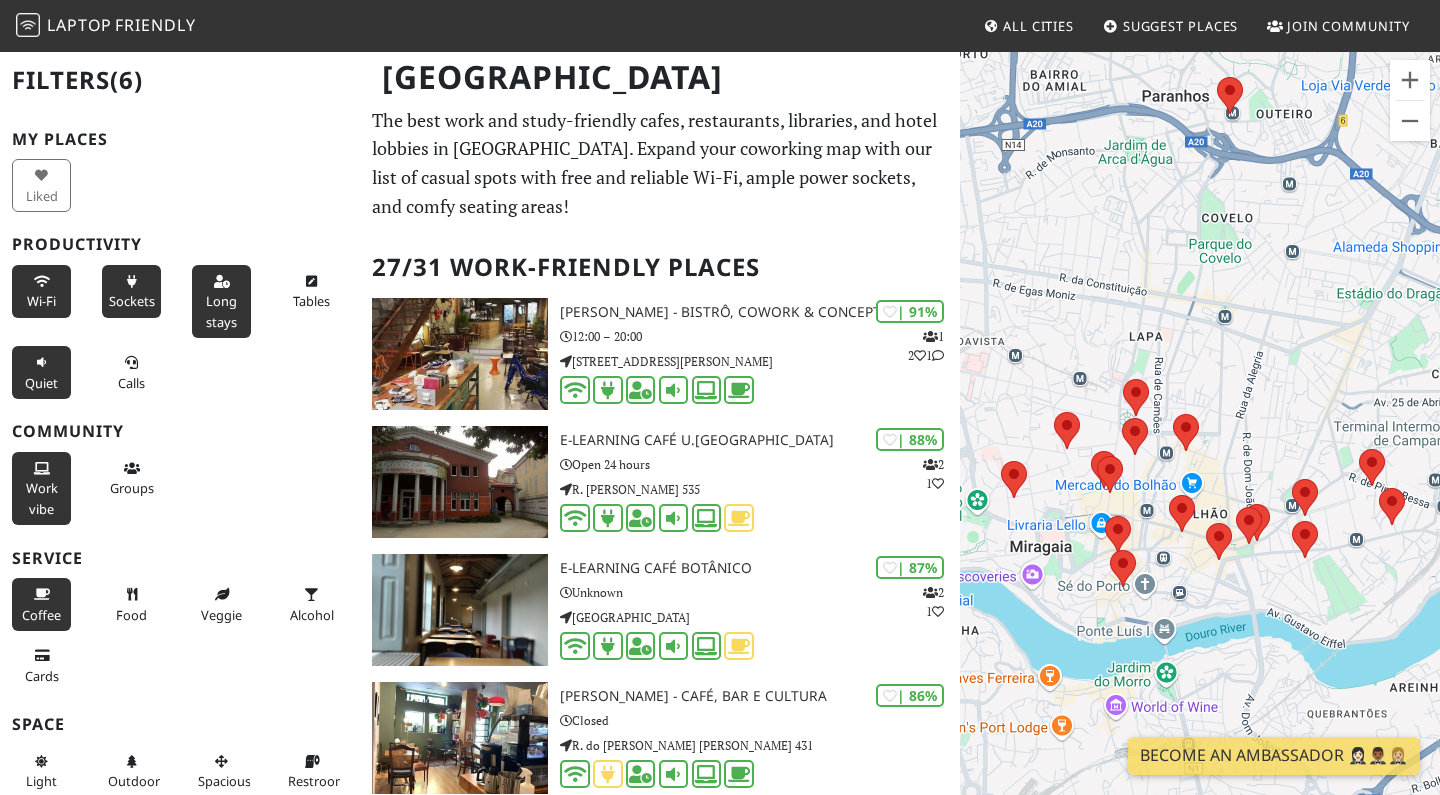 drag, startPoint x: 1176, startPoint y: 574, endPoint x: 1271, endPoint y: 574, distance: 95 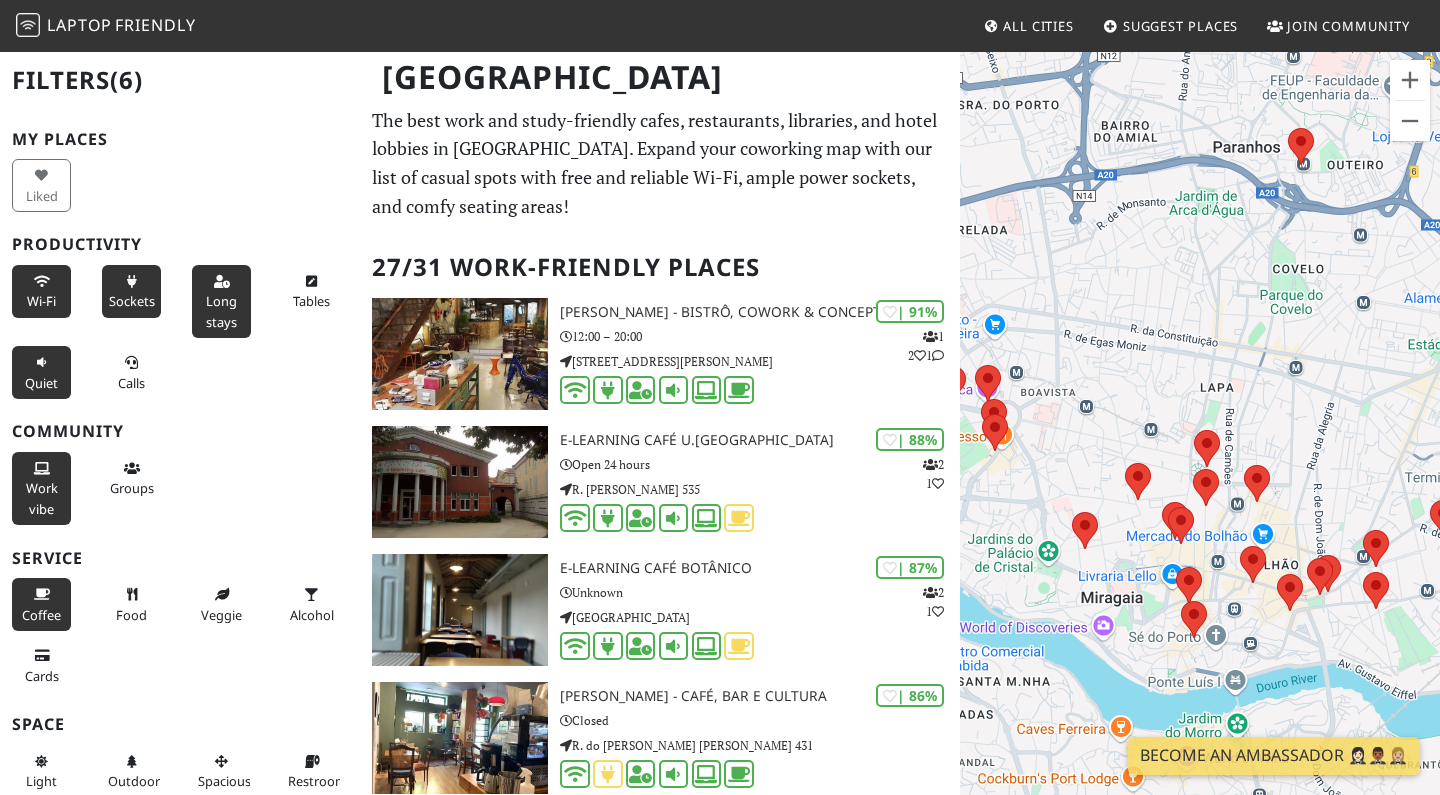 drag, startPoint x: 1141, startPoint y: 558, endPoint x: 1271, endPoint y: 609, distance: 139.64598 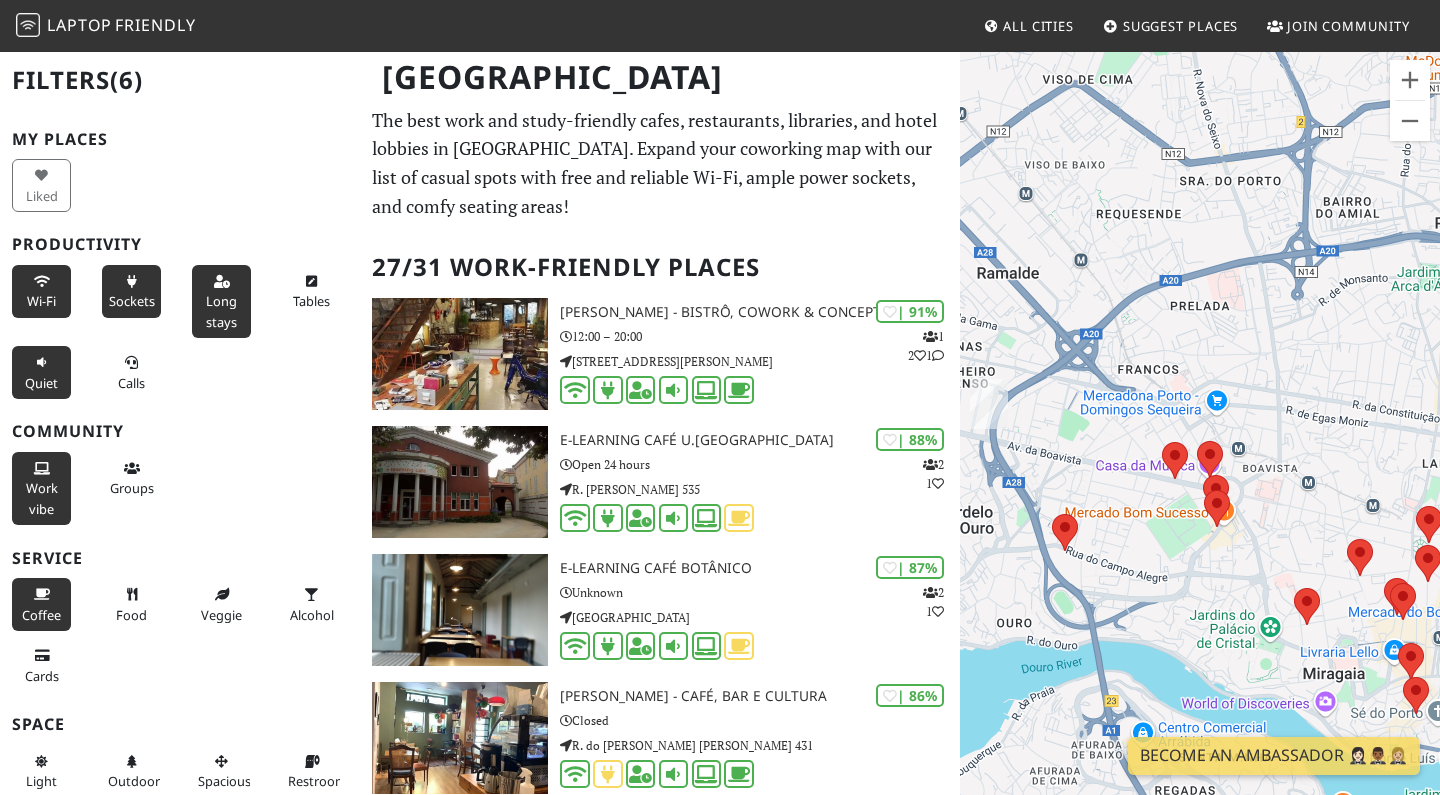 drag, startPoint x: 1035, startPoint y: 496, endPoint x: 1260, endPoint y: 572, distance: 237.48895 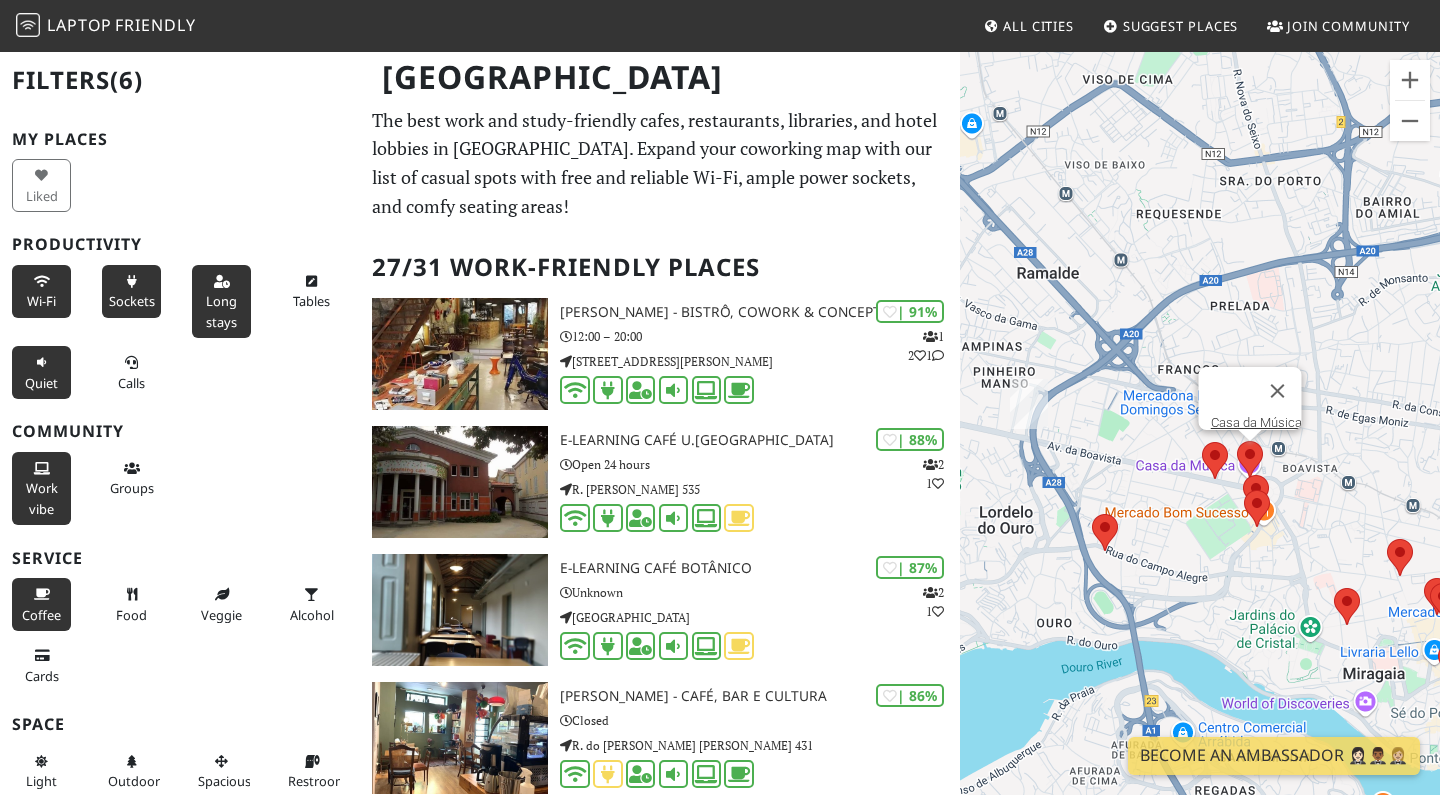 click at bounding box center (1237, 441) 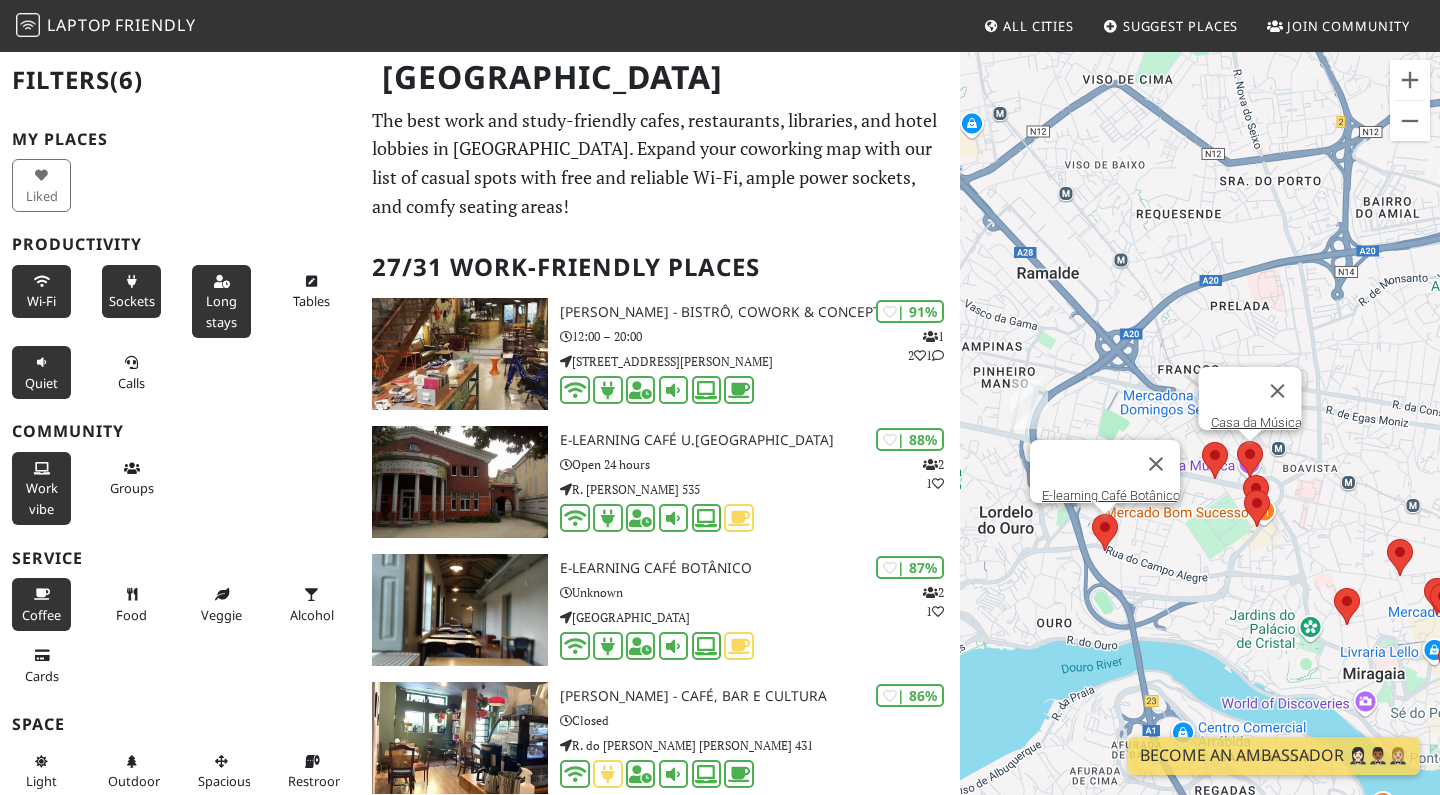 click at bounding box center (1092, 514) 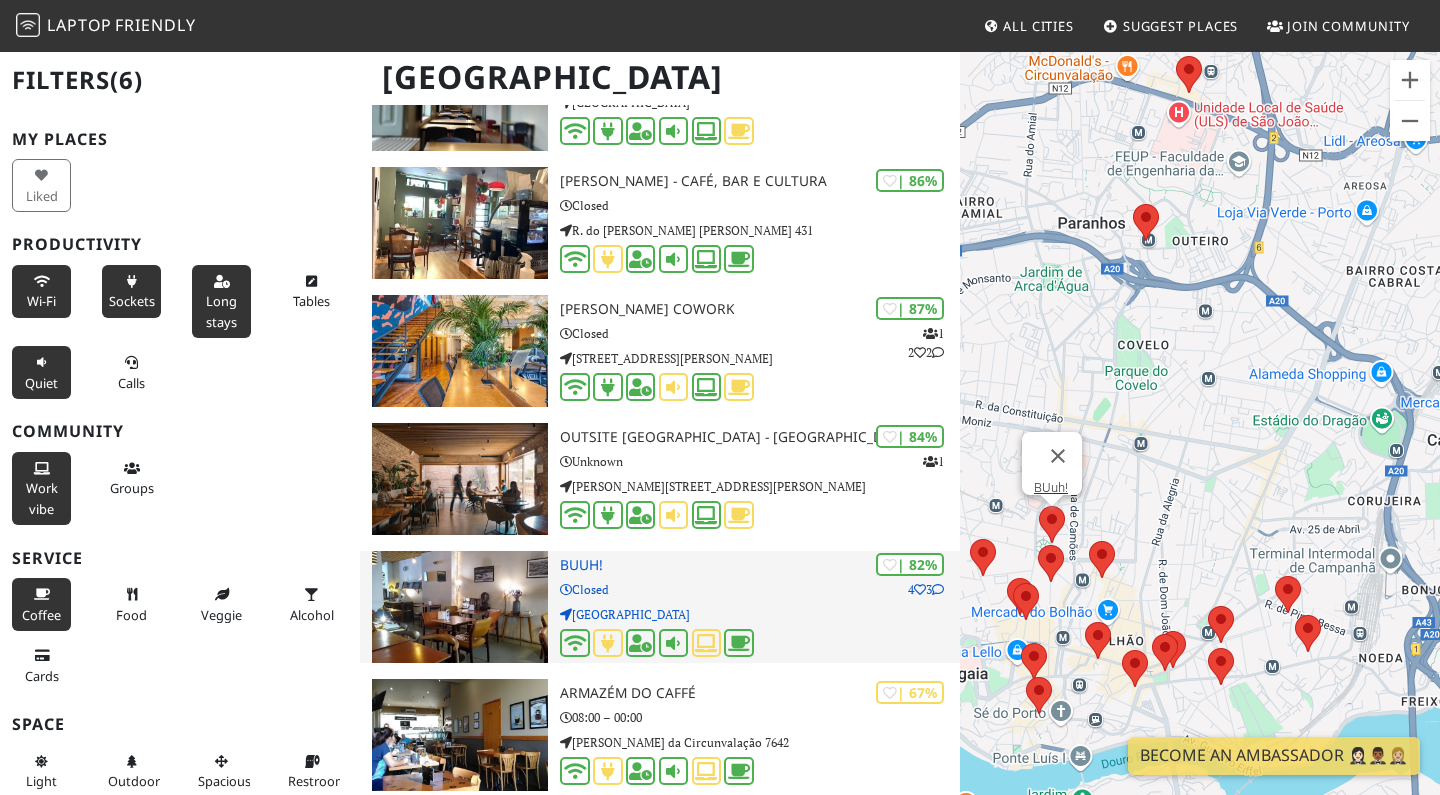 scroll, scrollTop: 519, scrollLeft: 0, axis: vertical 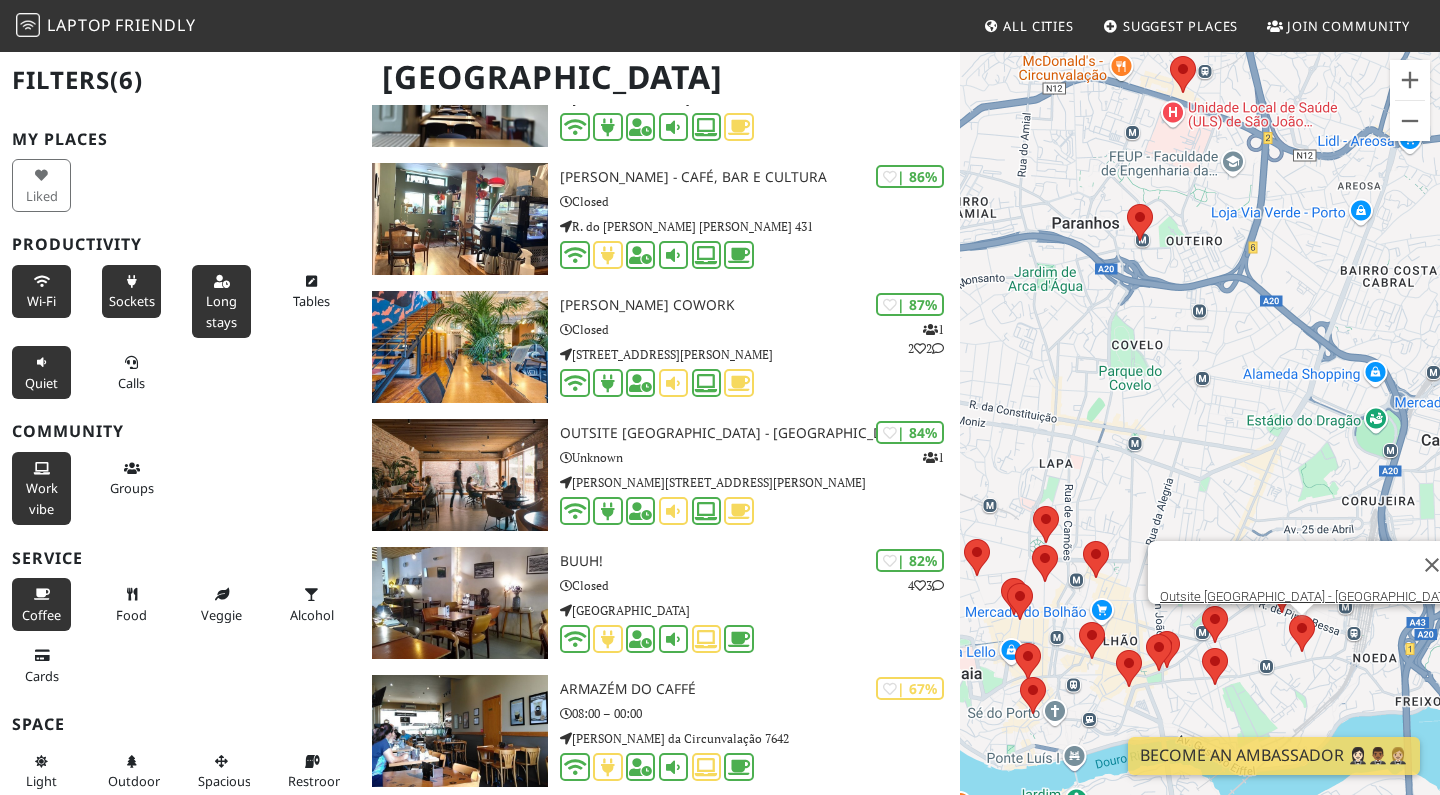 click at bounding box center [1289, 615] 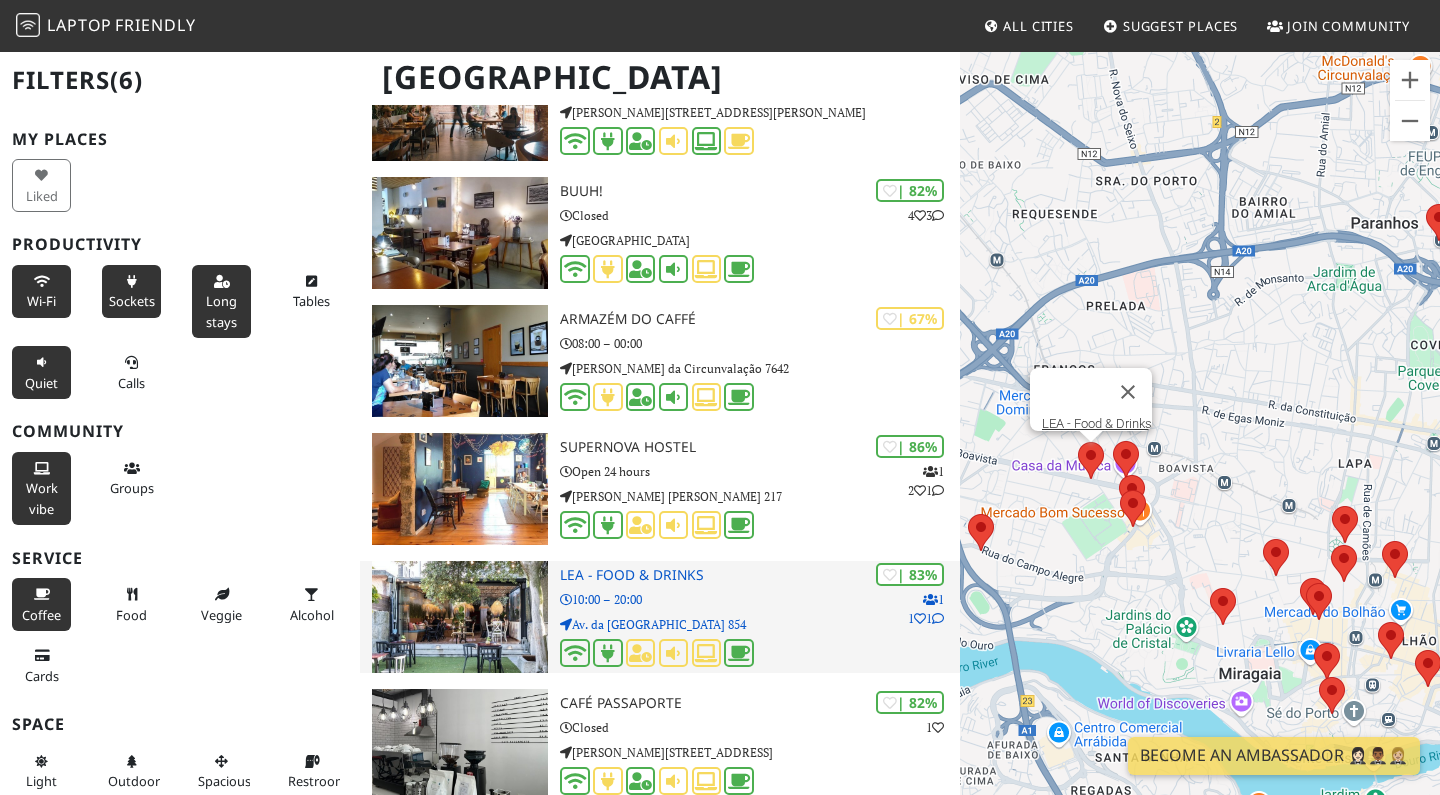 scroll, scrollTop: 890, scrollLeft: 0, axis: vertical 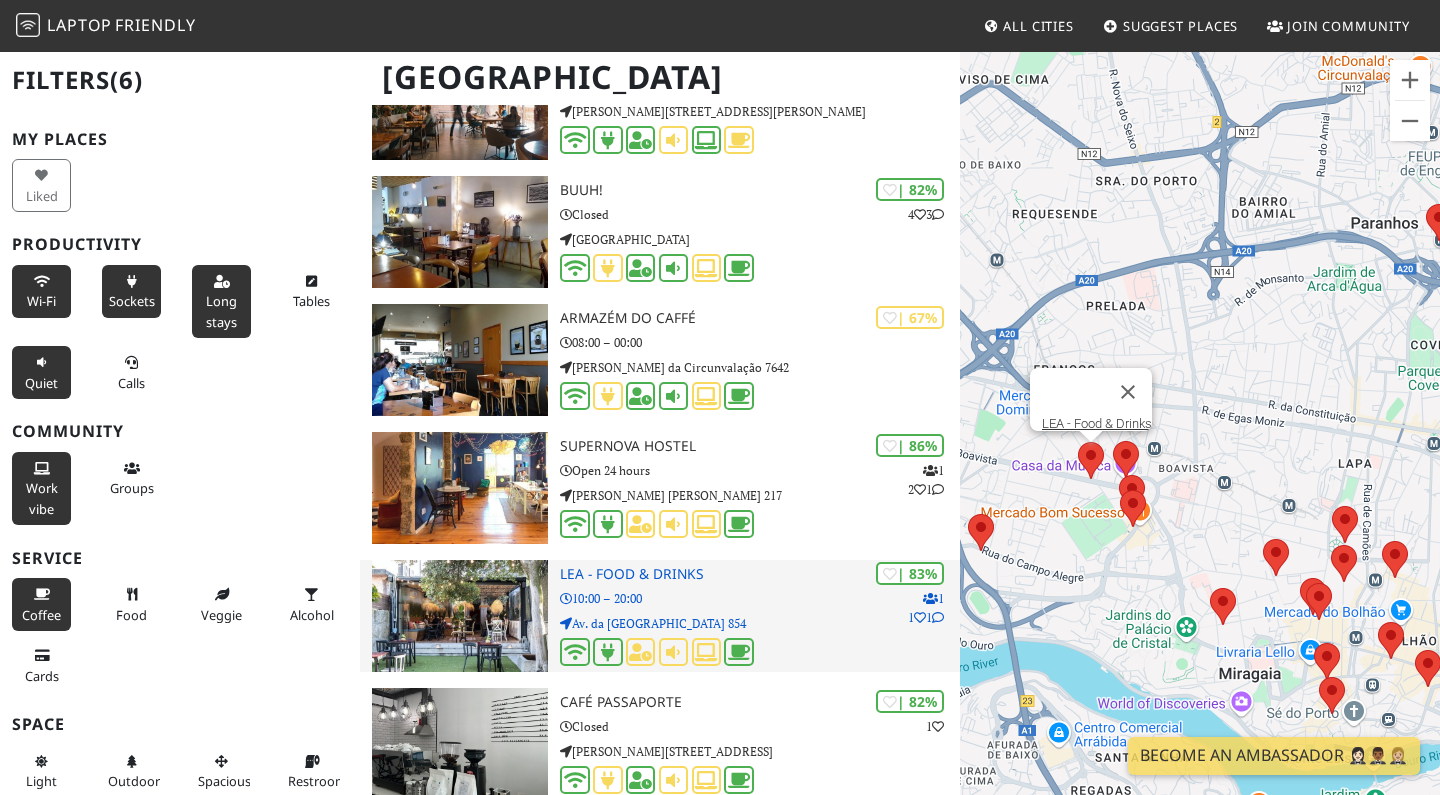click on "Av. da Boavista 854" at bounding box center (760, 623) 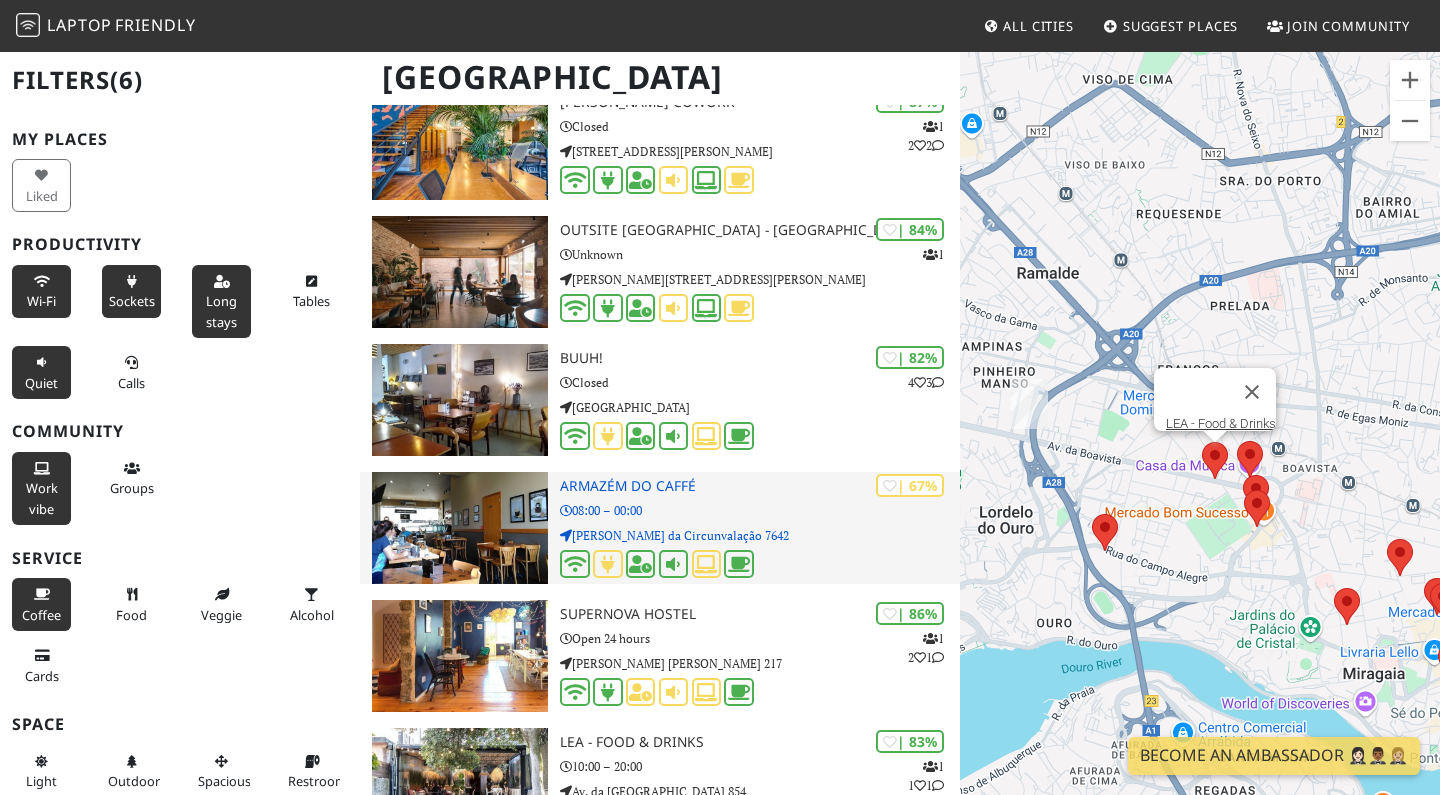 scroll, scrollTop: 727, scrollLeft: 0, axis: vertical 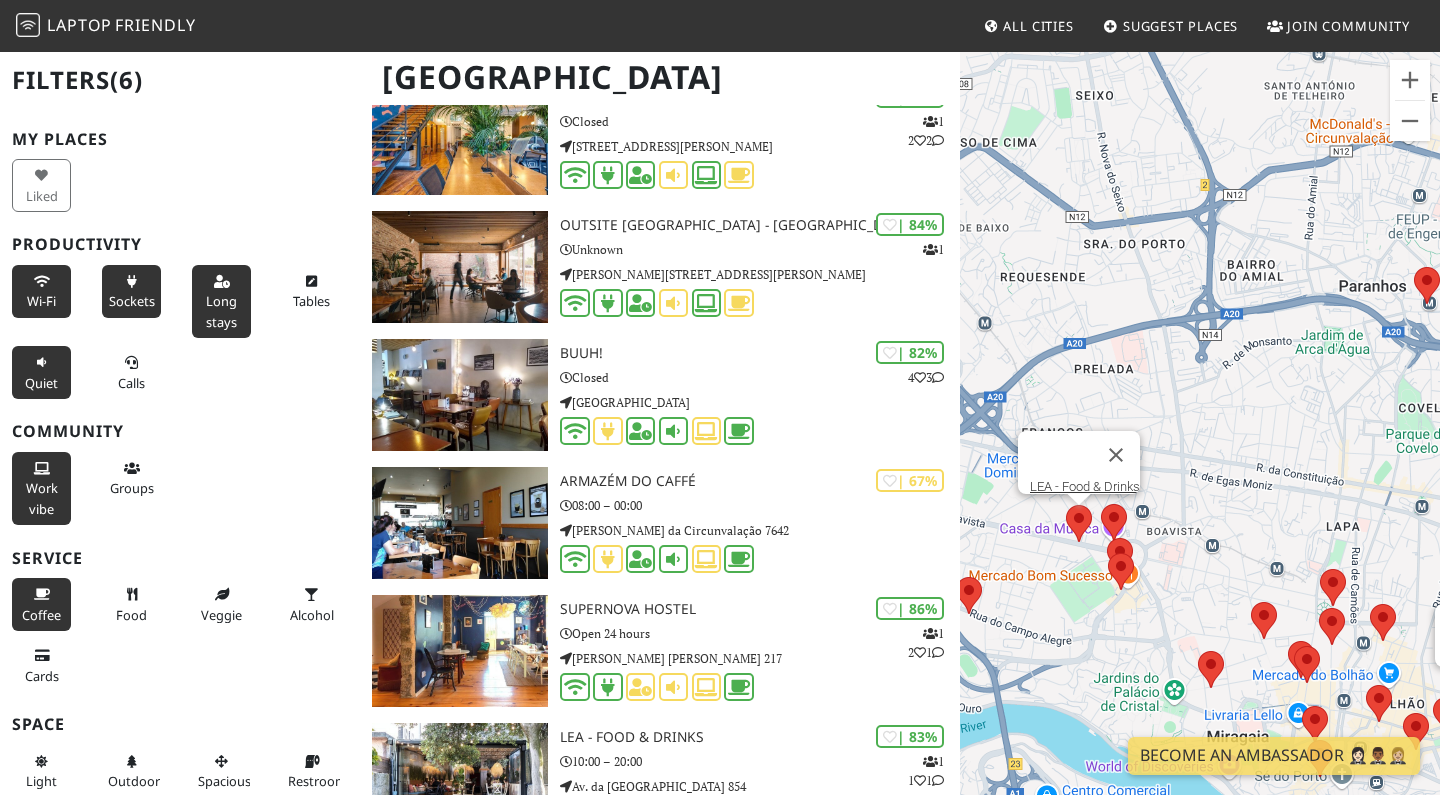 drag, startPoint x: 1028, startPoint y: 625, endPoint x: 1205, endPoint y: 530, distance: 200.88306 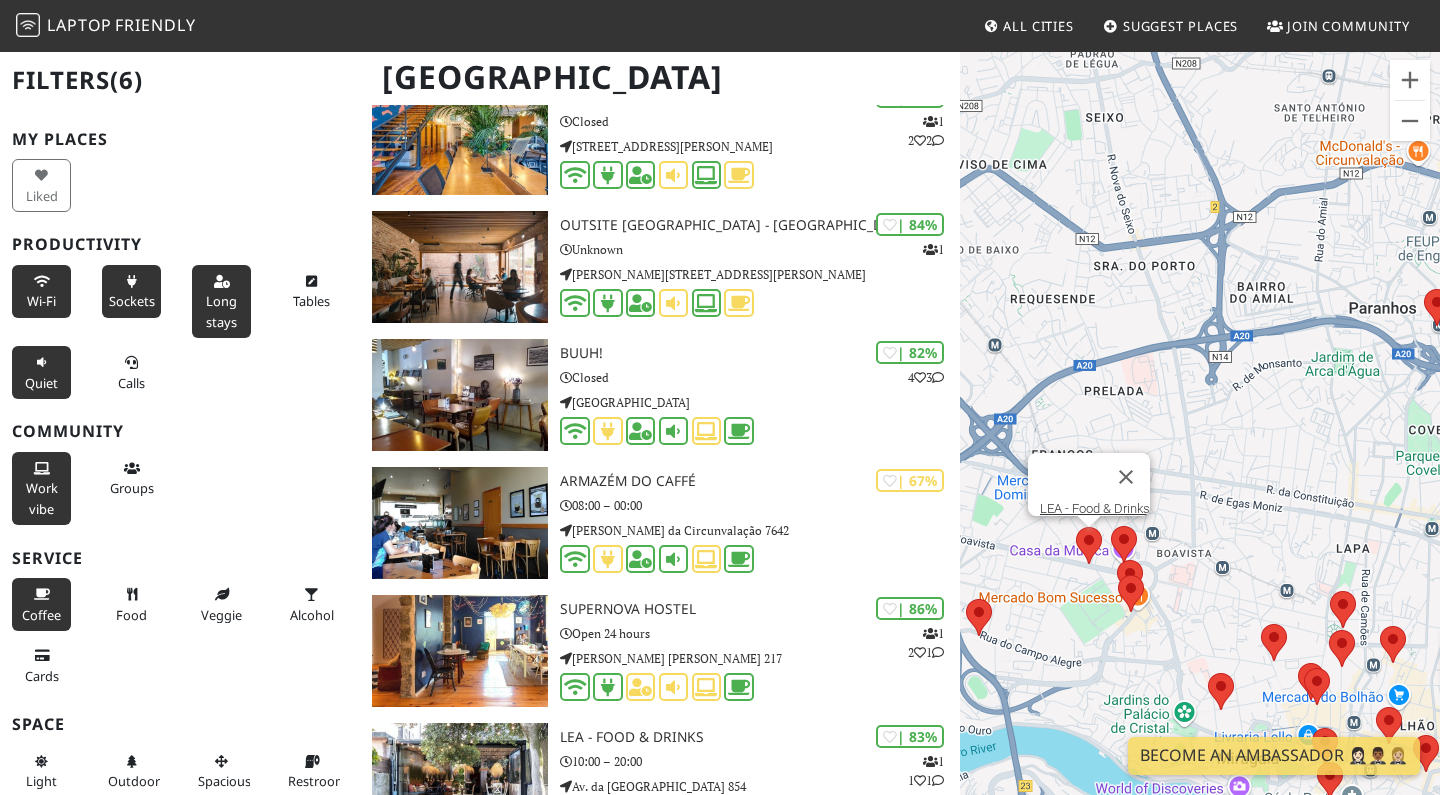 drag, startPoint x: 1065, startPoint y: 604, endPoint x: 1378, endPoint y: 496, distance: 331.10873 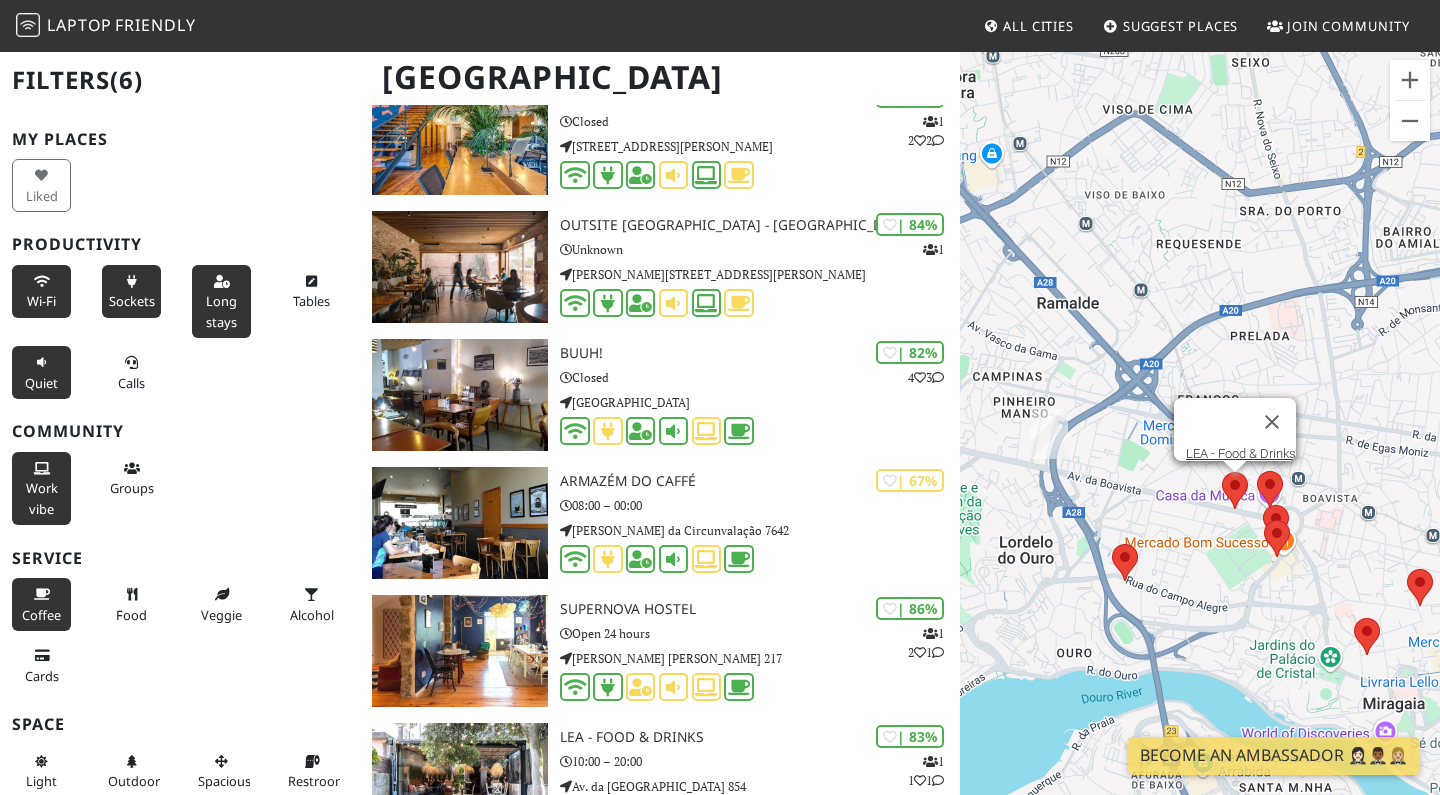 click at bounding box center (1222, 472) 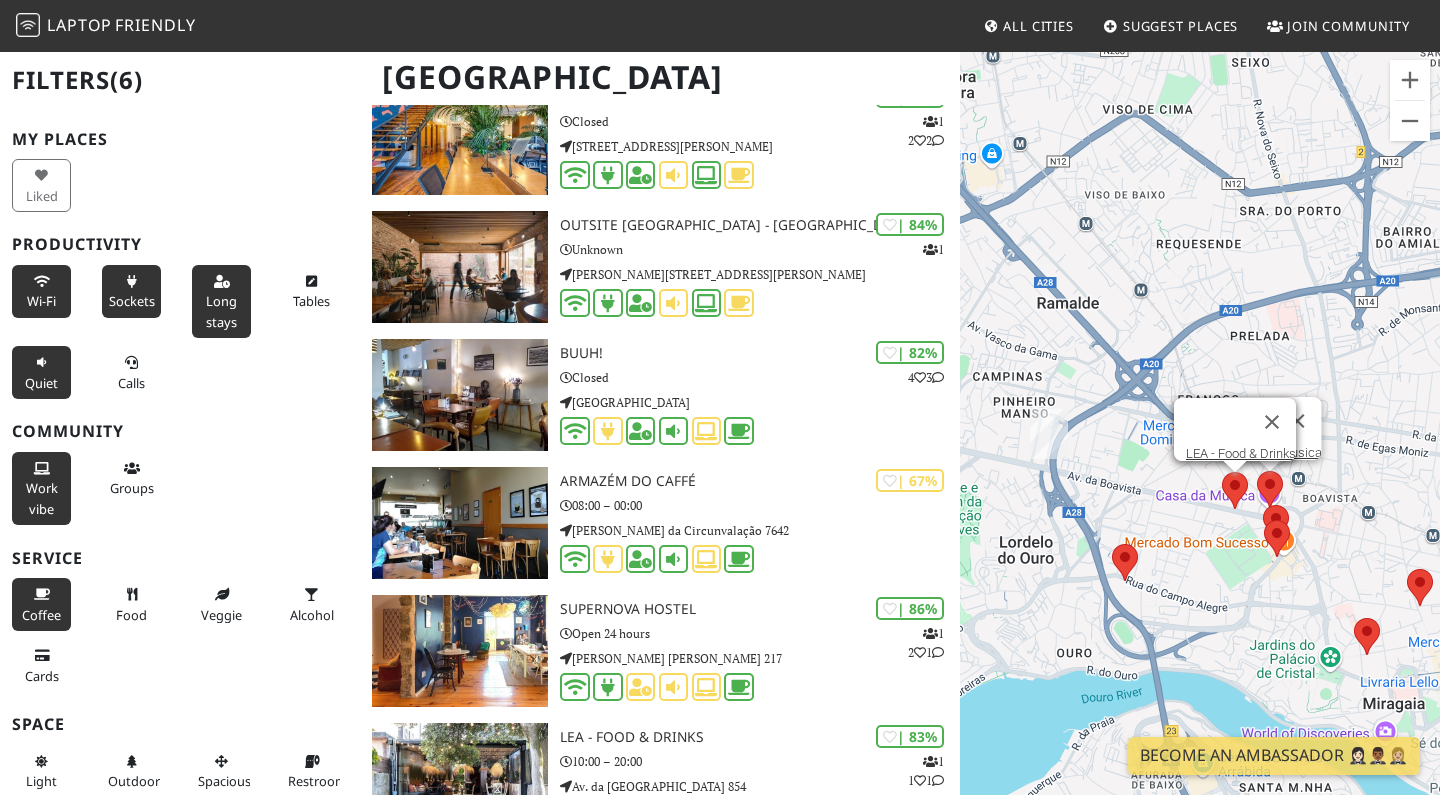 click at bounding box center (1257, 471) 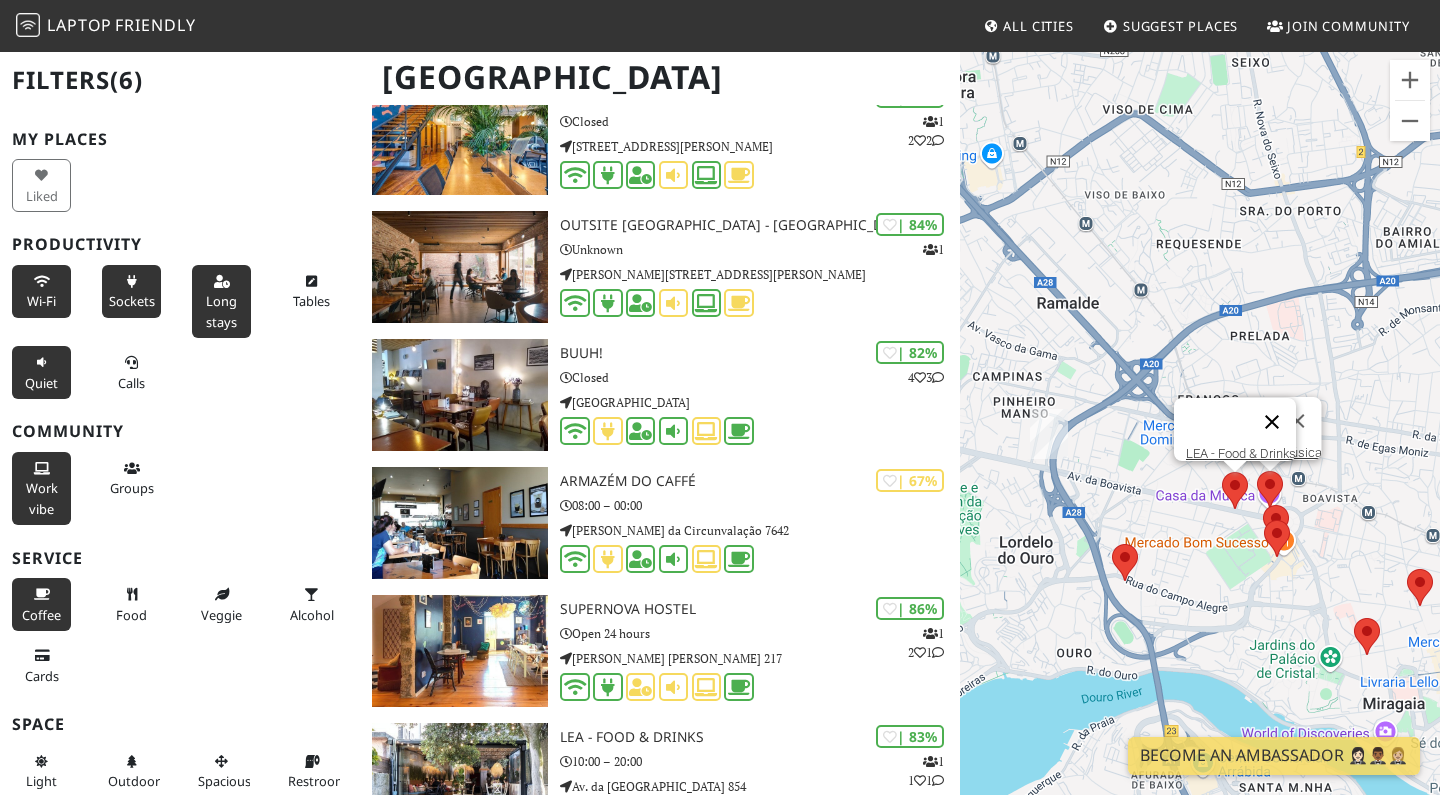 click at bounding box center (1272, 422) 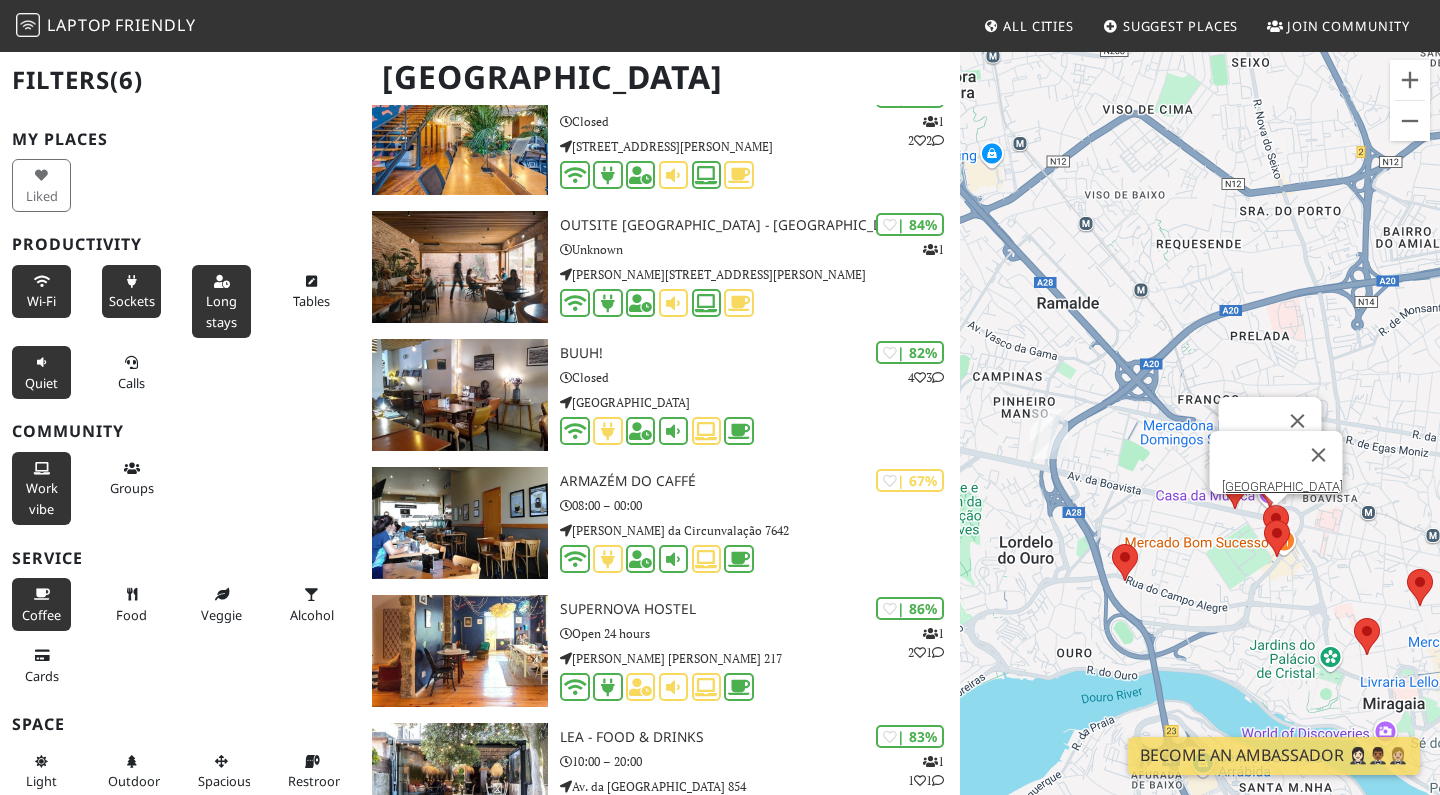 click at bounding box center (1263, 505) 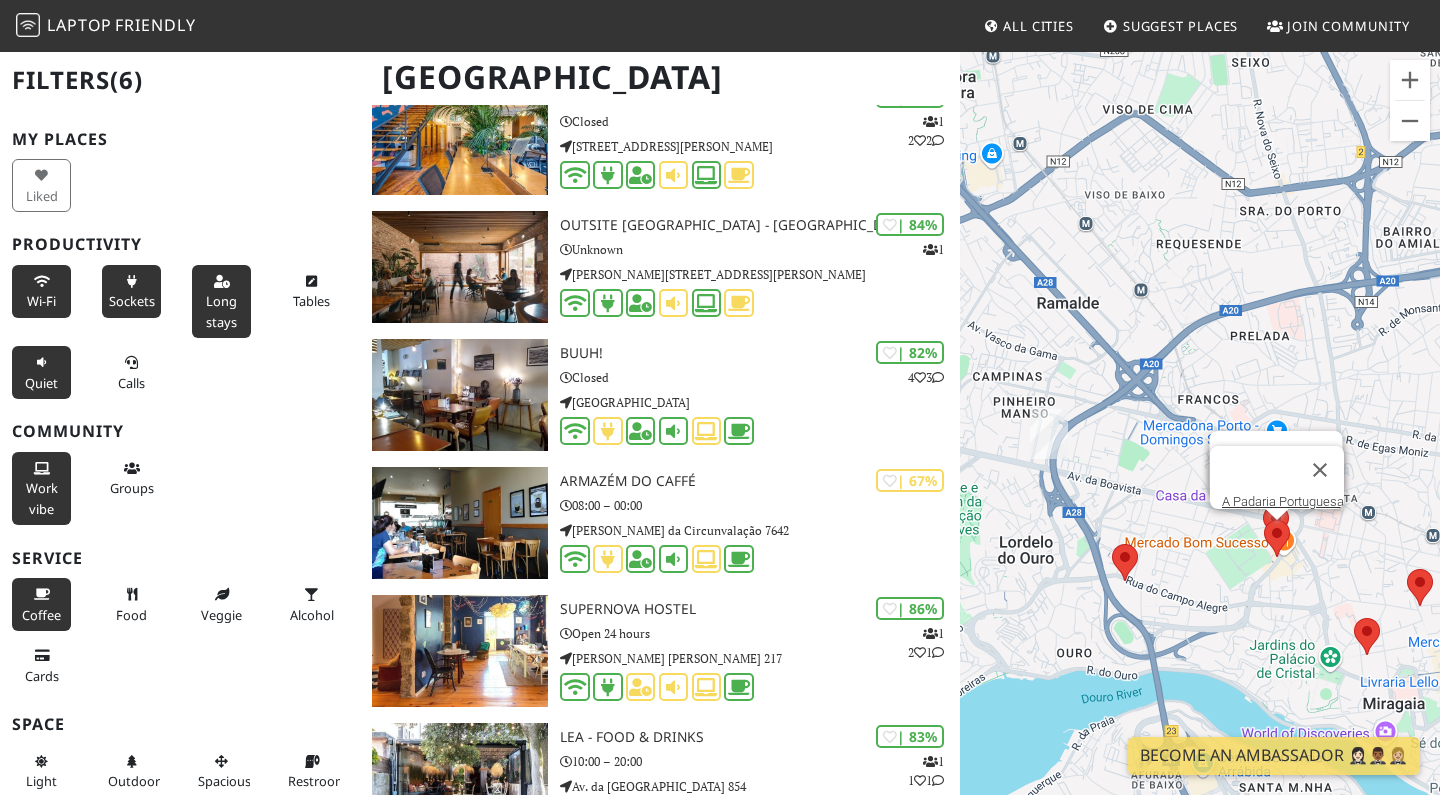 click at bounding box center (1264, 520) 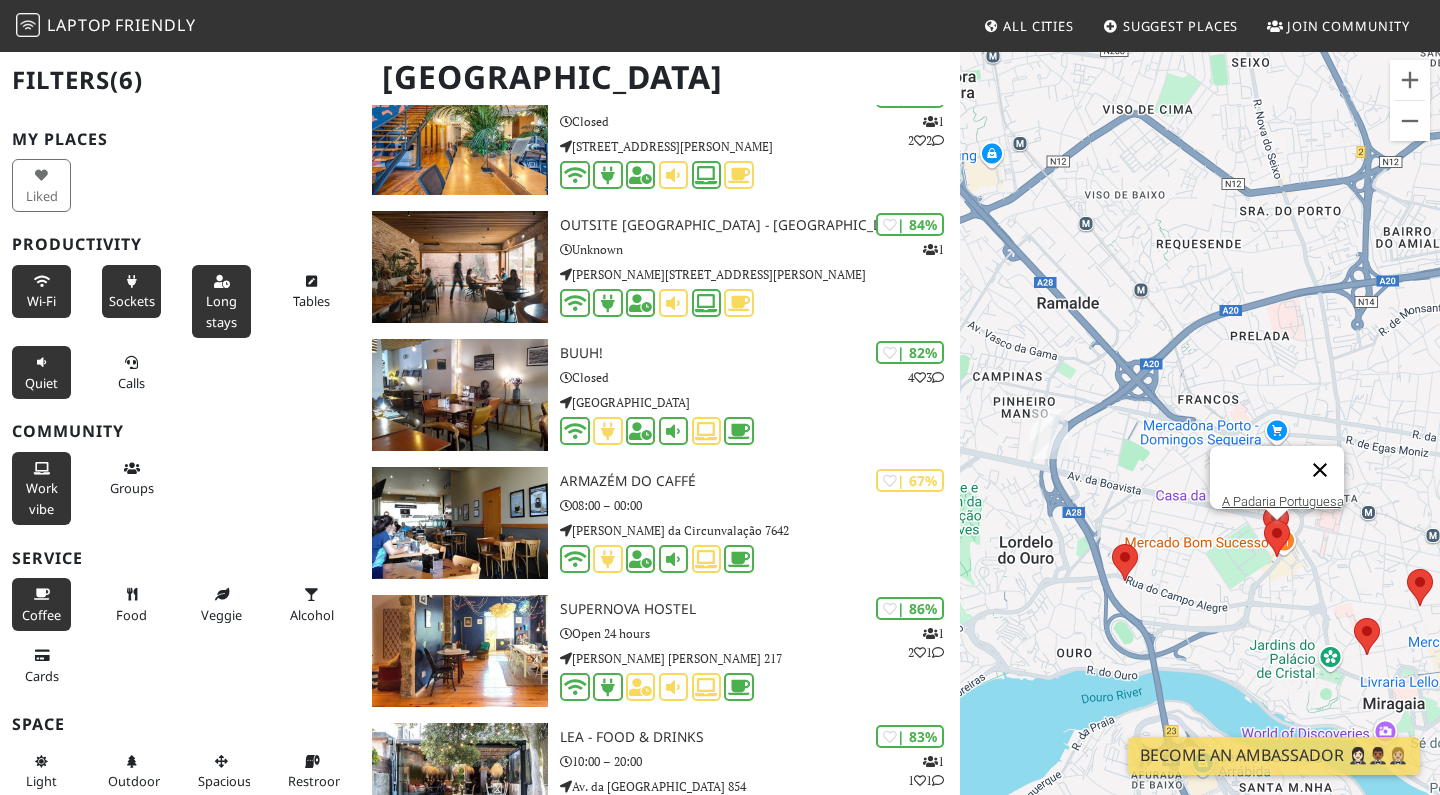 click at bounding box center [1320, 470] 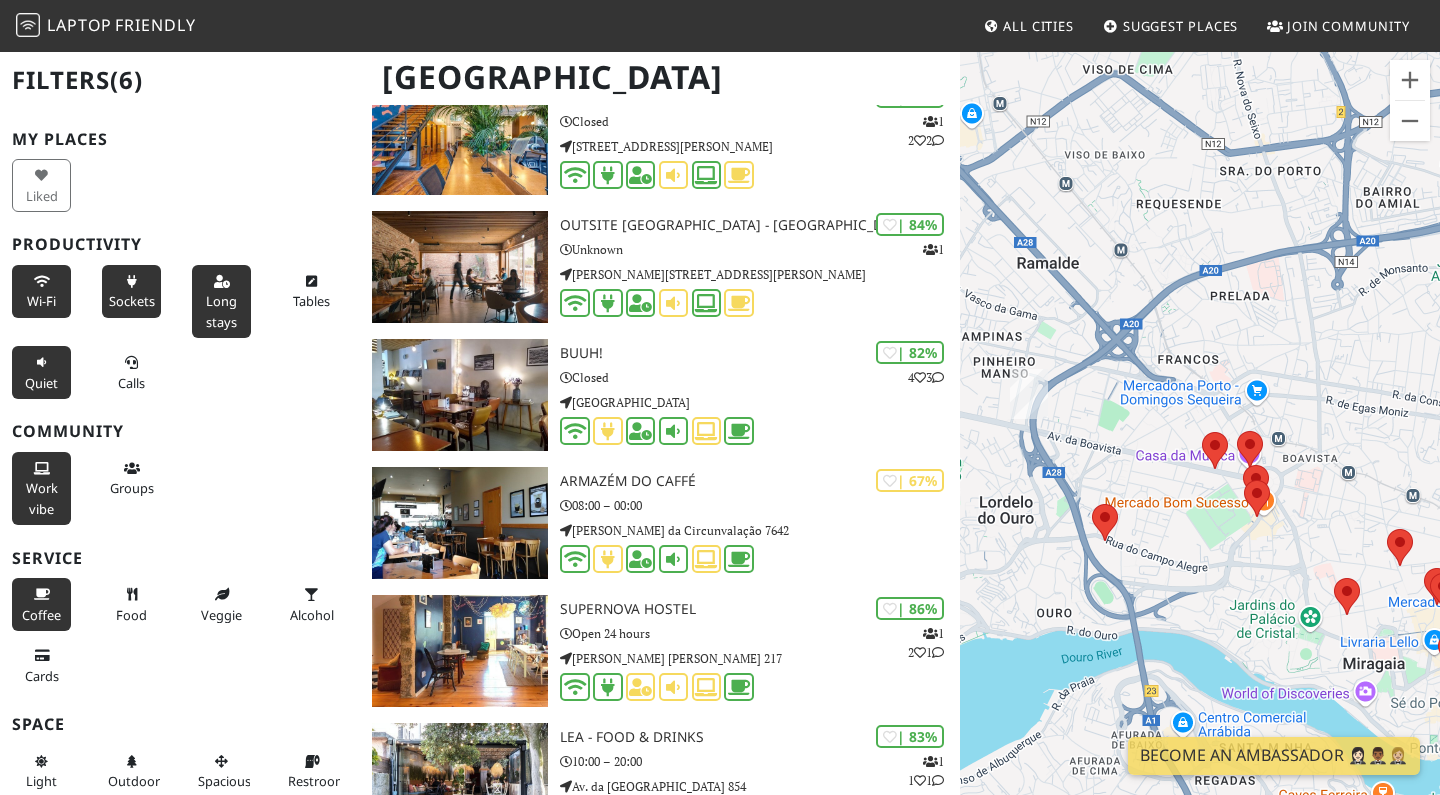 drag, startPoint x: 1328, startPoint y: 584, endPoint x: 1311, endPoint y: 544, distance: 43.462627 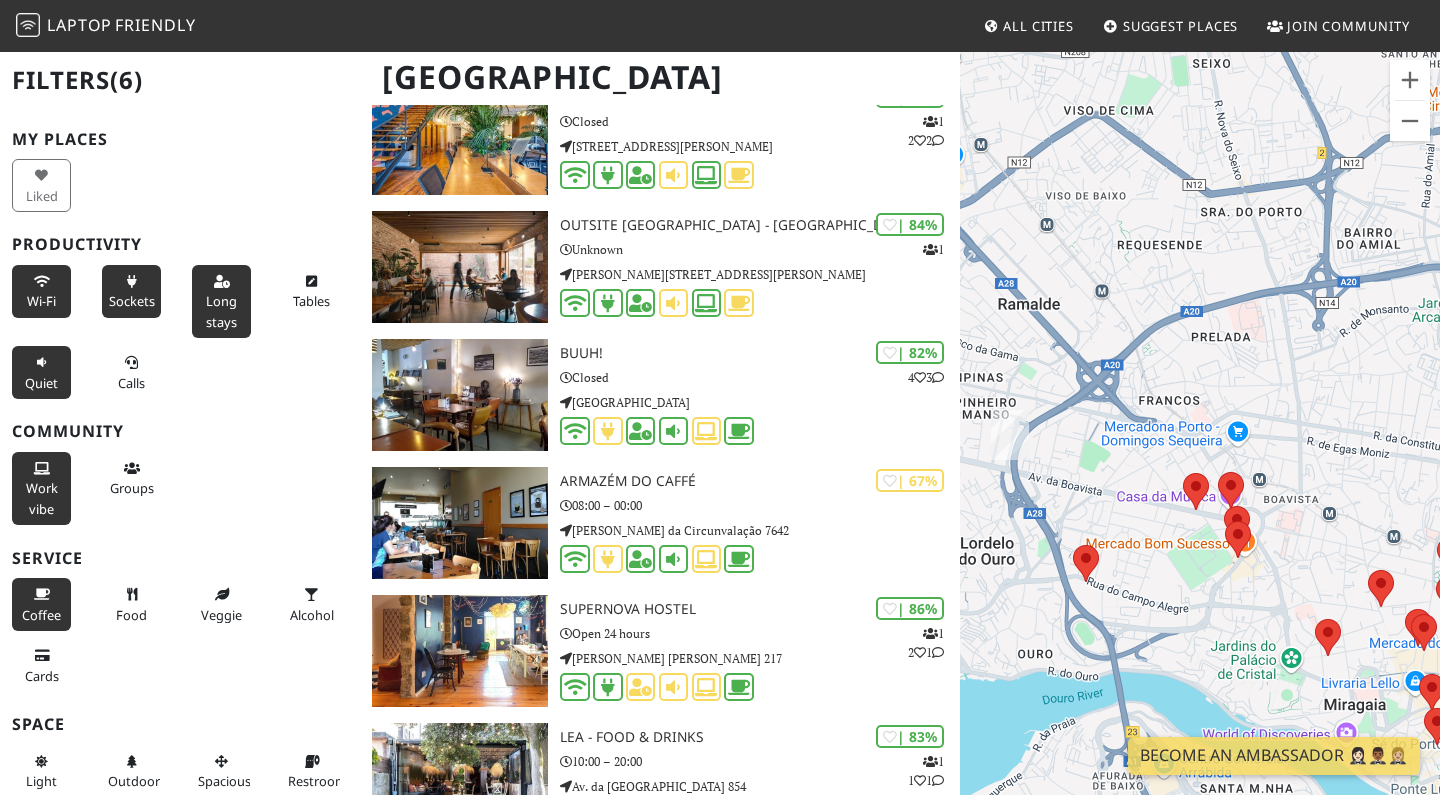 drag, startPoint x: 1177, startPoint y: 548, endPoint x: 1158, endPoint y: 590, distance: 46.09772 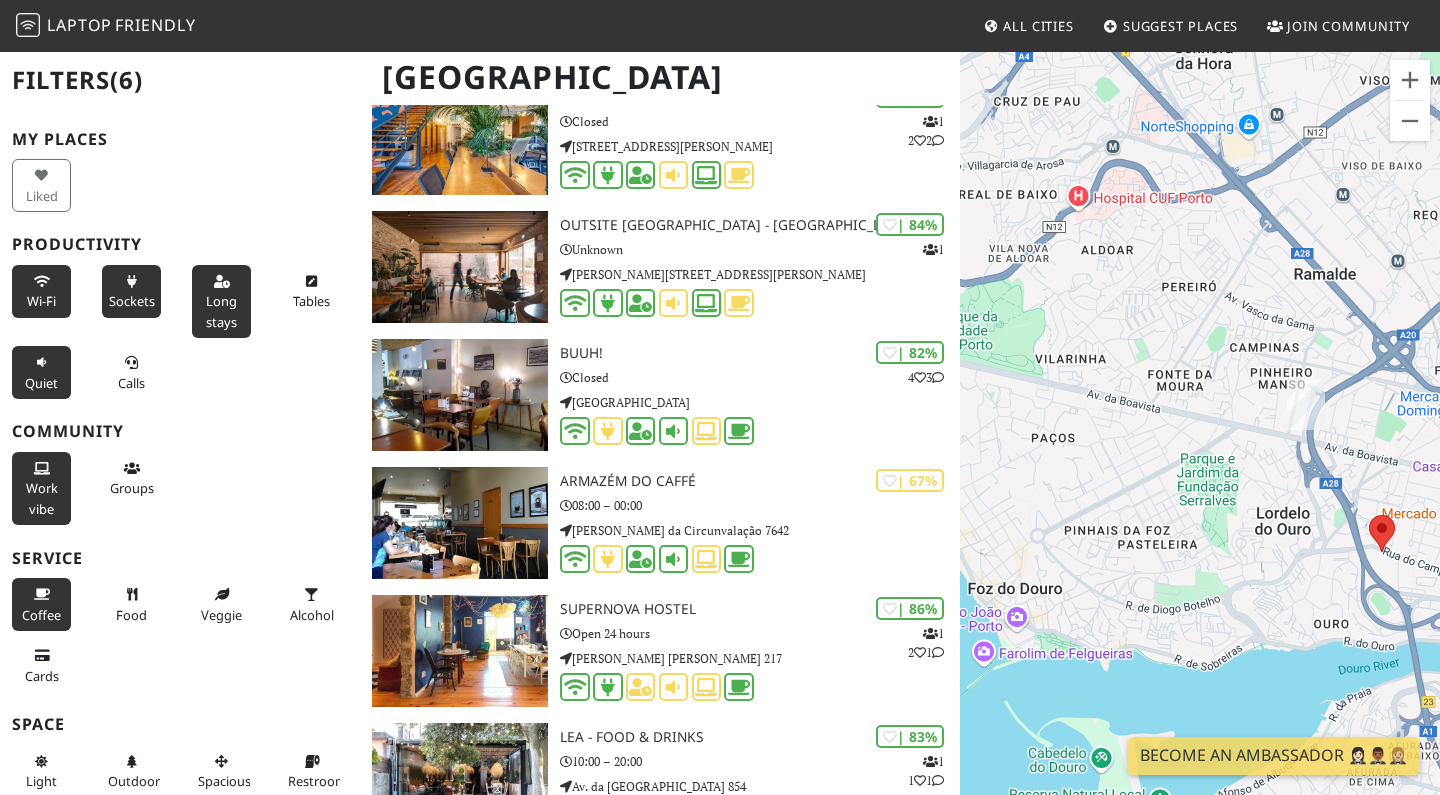 drag, startPoint x: 1138, startPoint y: 559, endPoint x: 1439, endPoint y: 519, distance: 303.64618 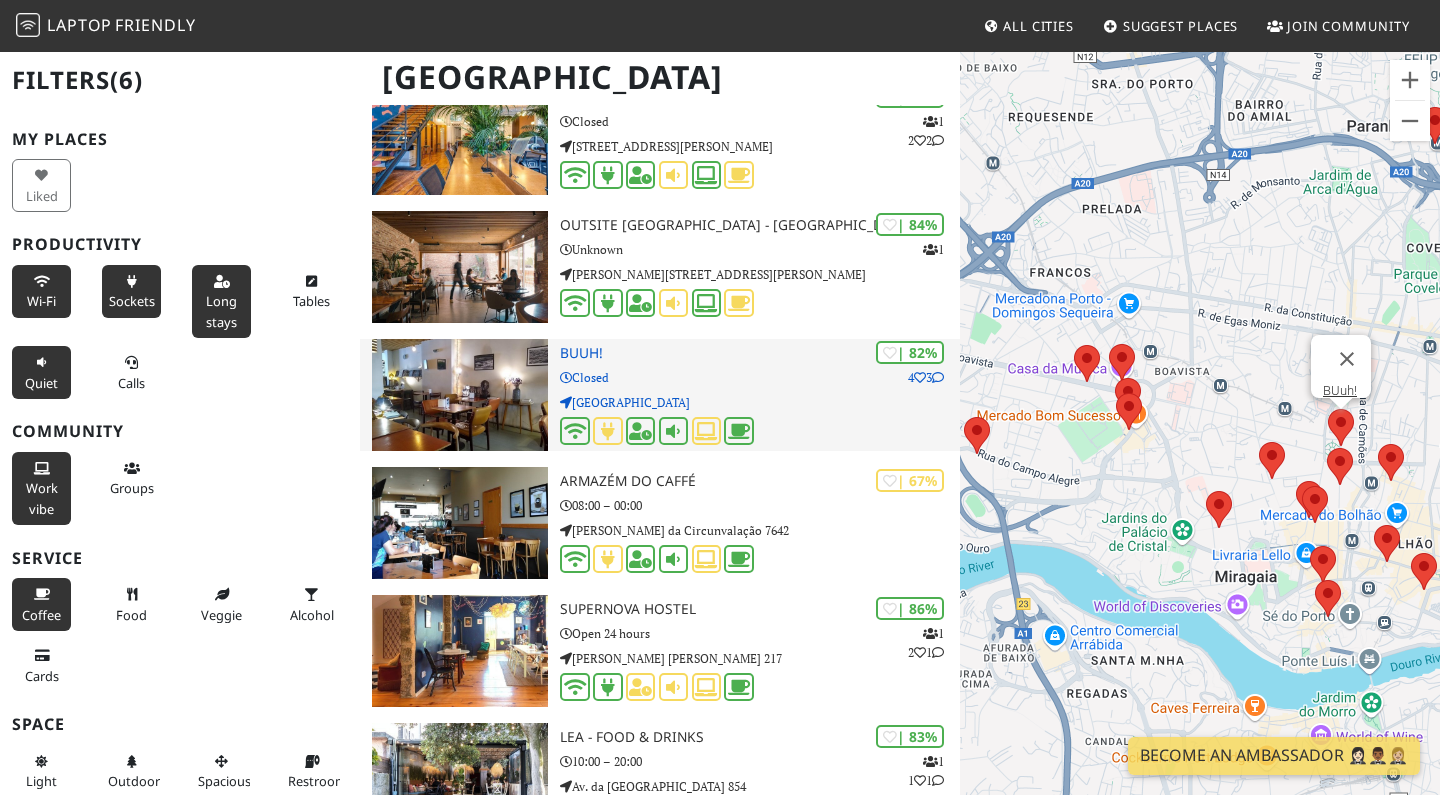 drag, startPoint x: 1205, startPoint y: 516, endPoint x: 807, endPoint y: 421, distance: 409.18088 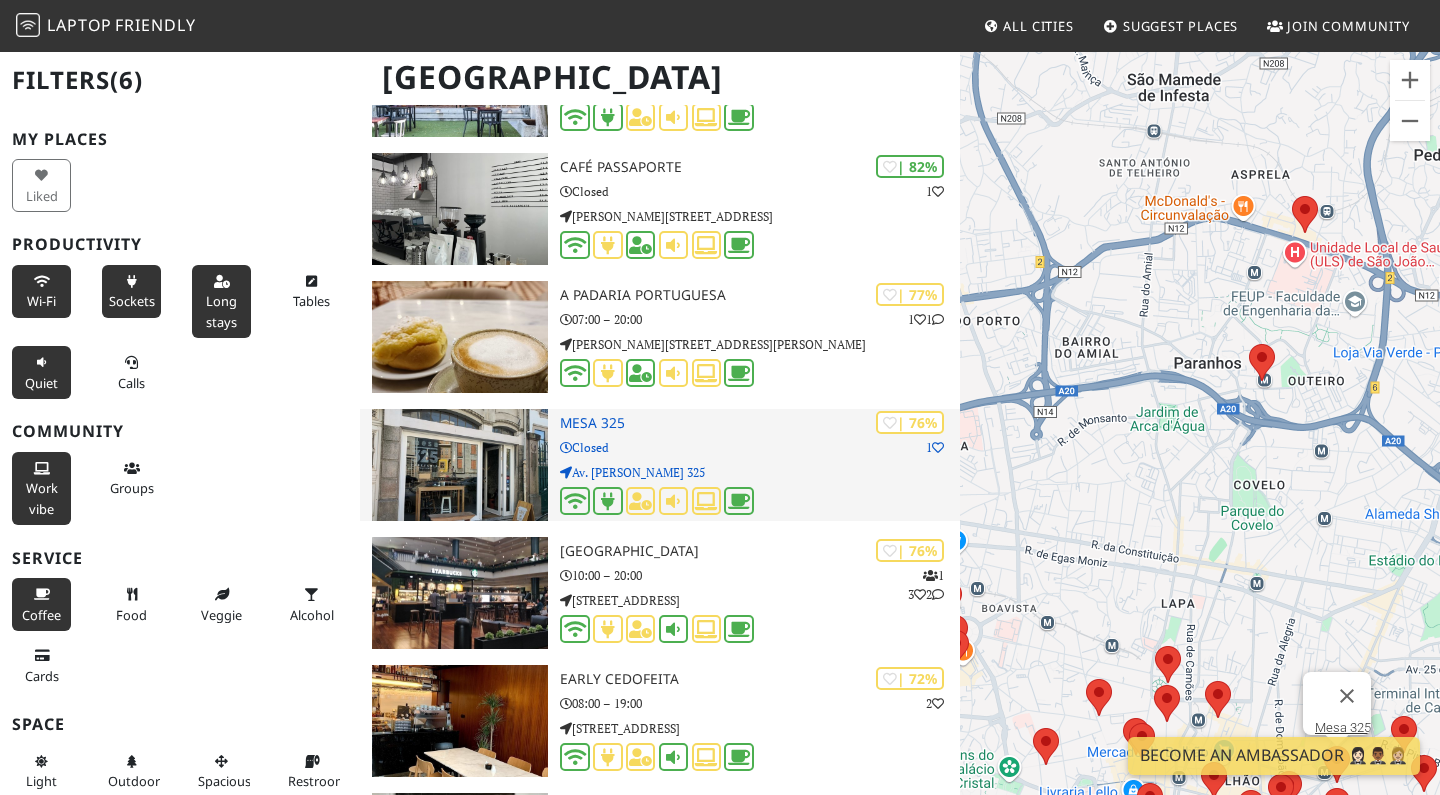 scroll, scrollTop: 1626, scrollLeft: 0, axis: vertical 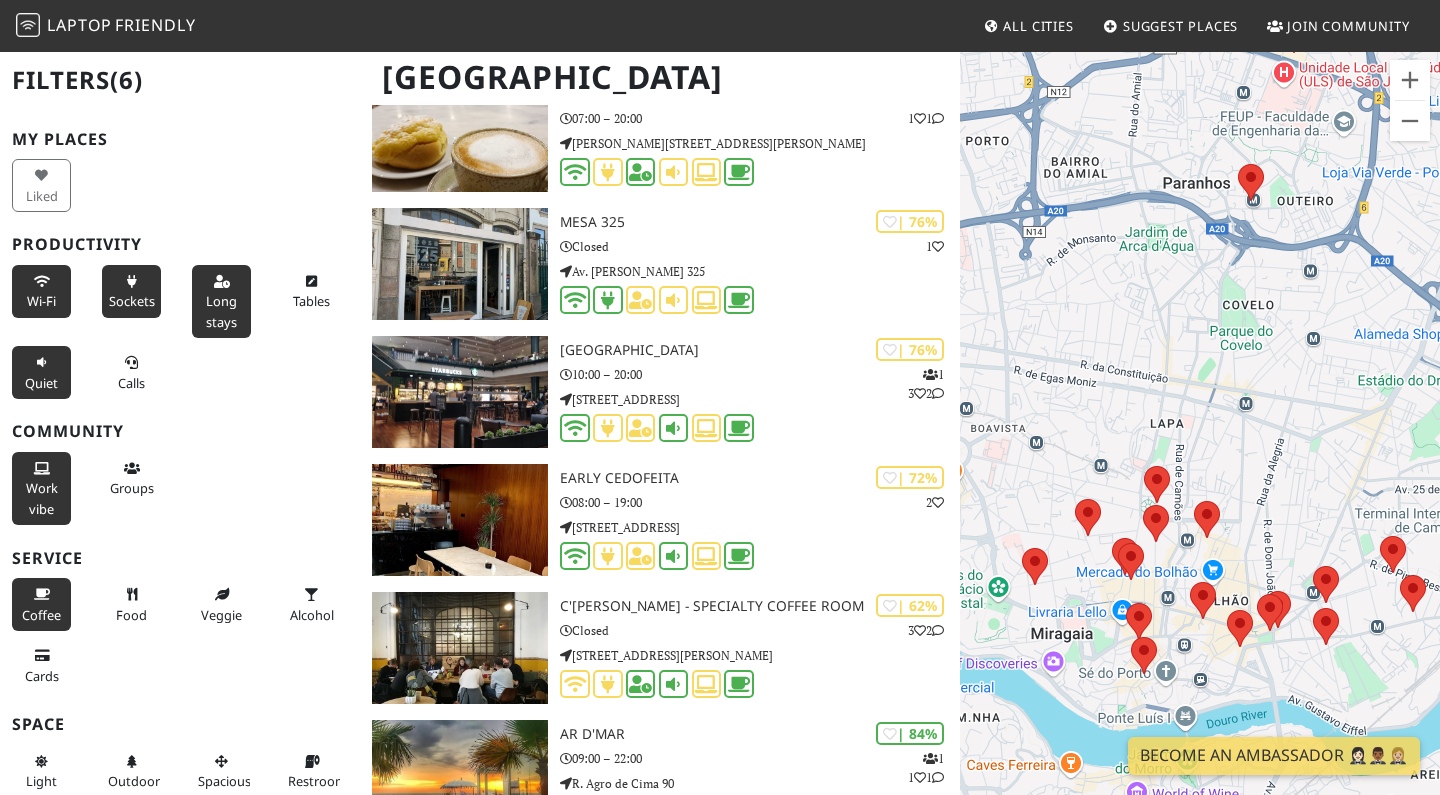 drag, startPoint x: 1144, startPoint y: 482, endPoint x: 1133, endPoint y: 298, distance: 184.3285 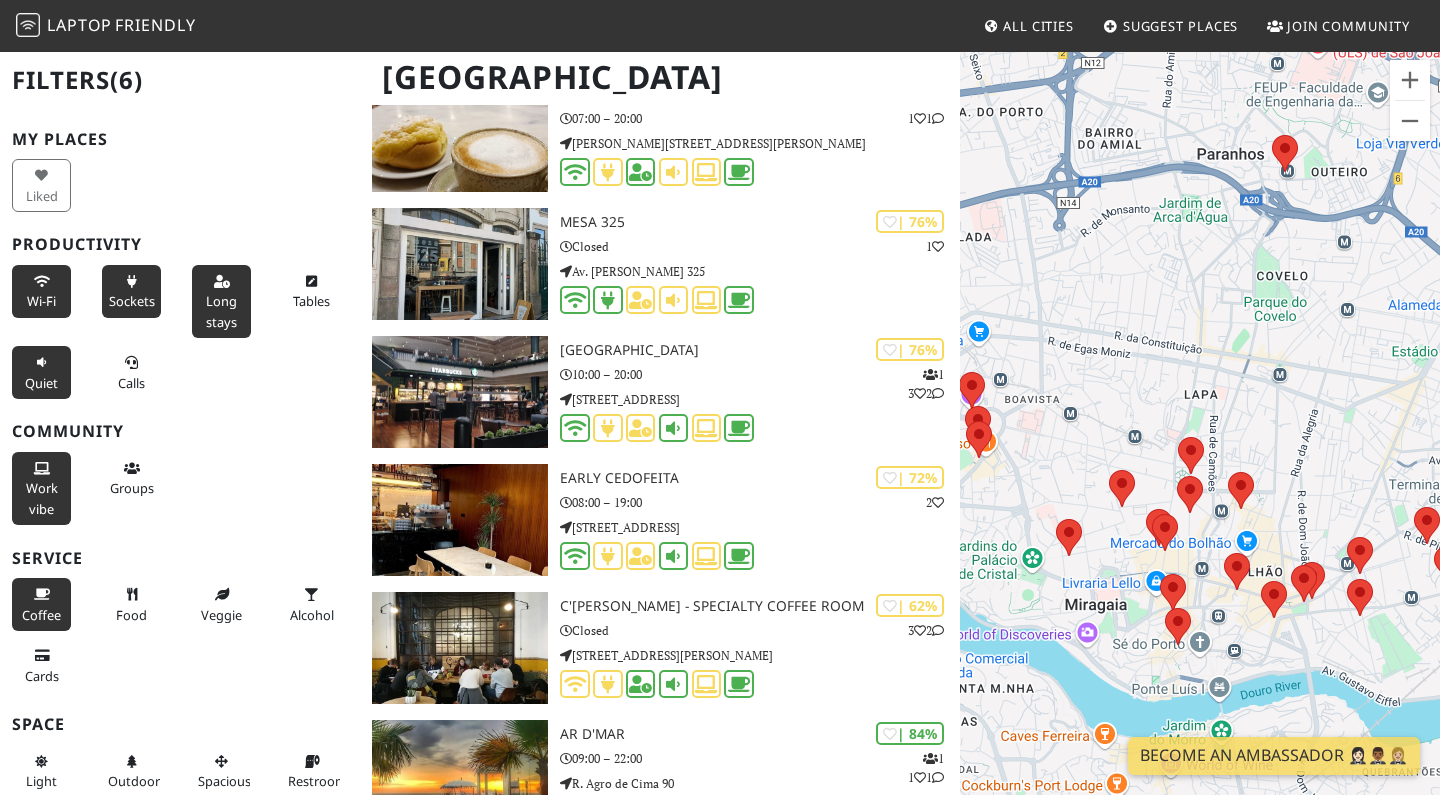 drag, startPoint x: 1243, startPoint y: 679, endPoint x: 1356, endPoint y: 650, distance: 116.6619 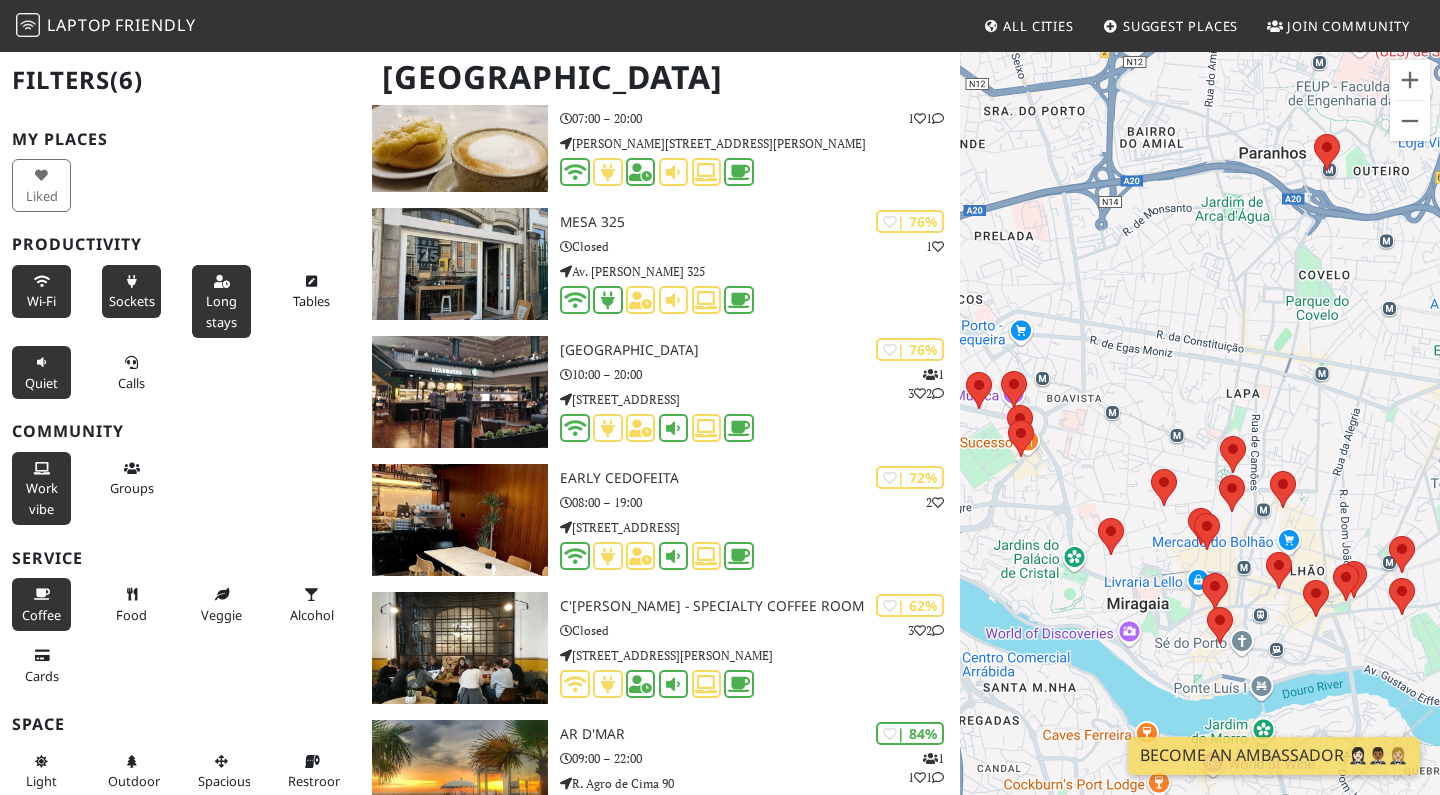 drag, startPoint x: 1257, startPoint y: 476, endPoint x: 1439, endPoint y: 443, distance: 184.96756 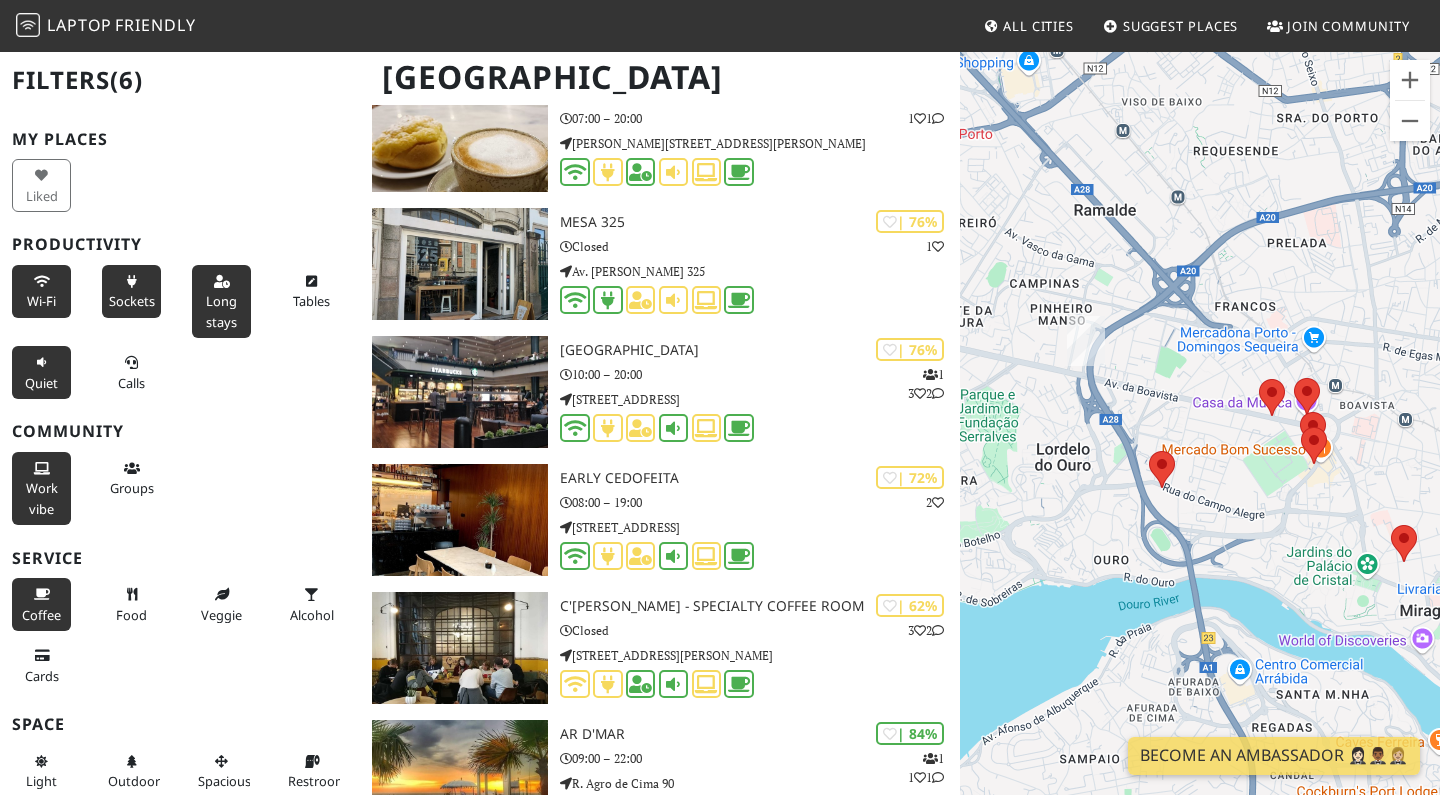 drag, startPoint x: 1127, startPoint y: 407, endPoint x: 1282, endPoint y: 447, distance: 160.07811 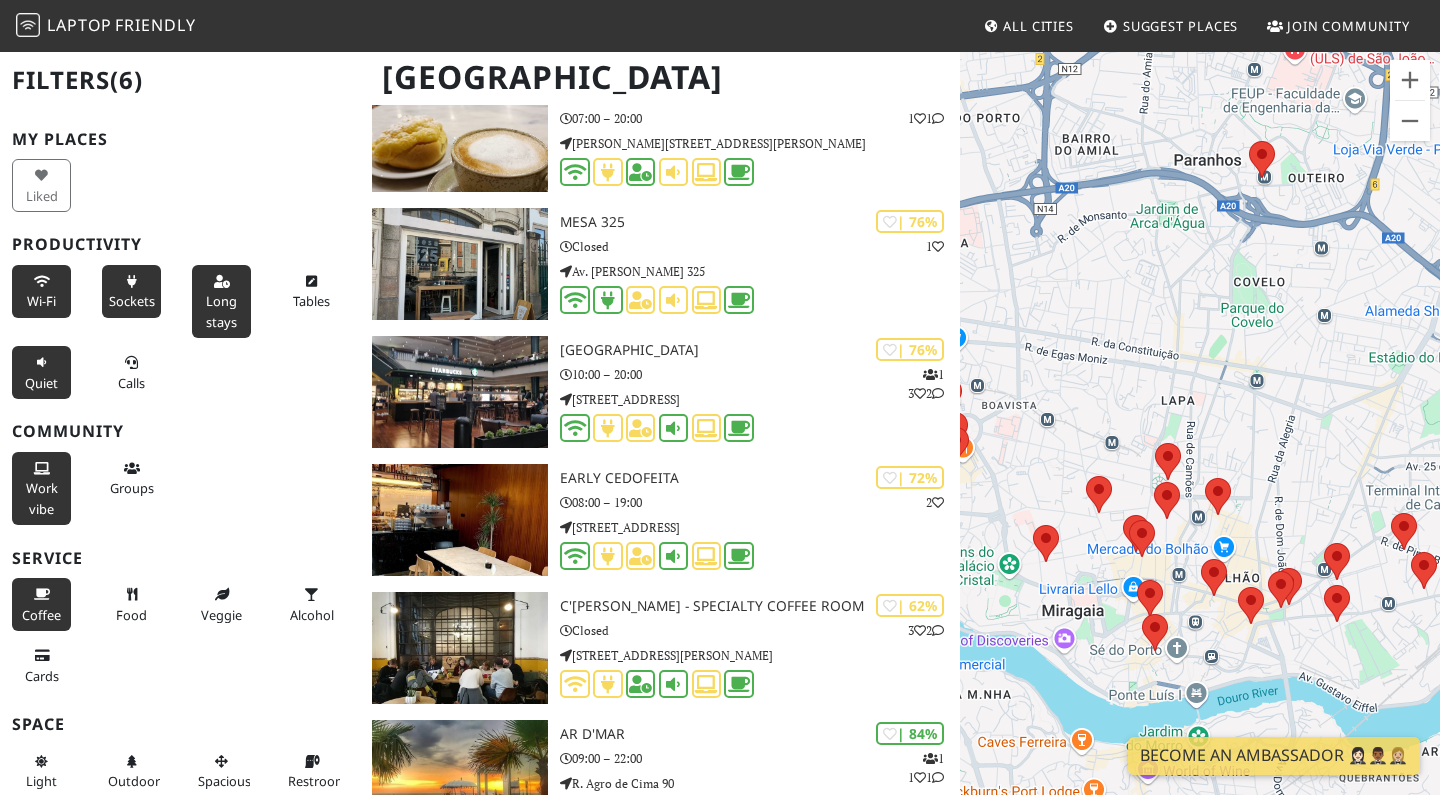 click on "Long stays" at bounding box center (221, 311) 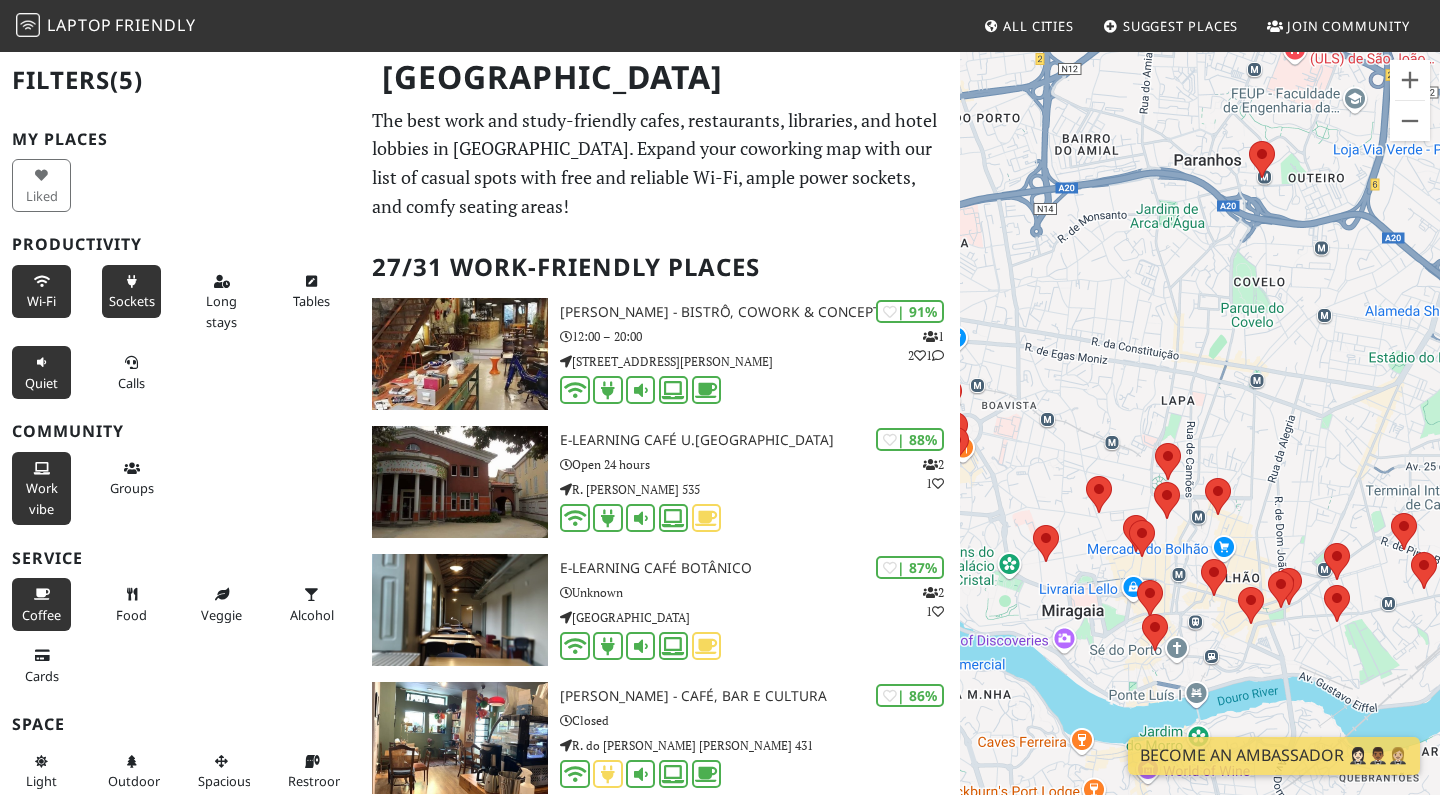 scroll, scrollTop: 0, scrollLeft: 0, axis: both 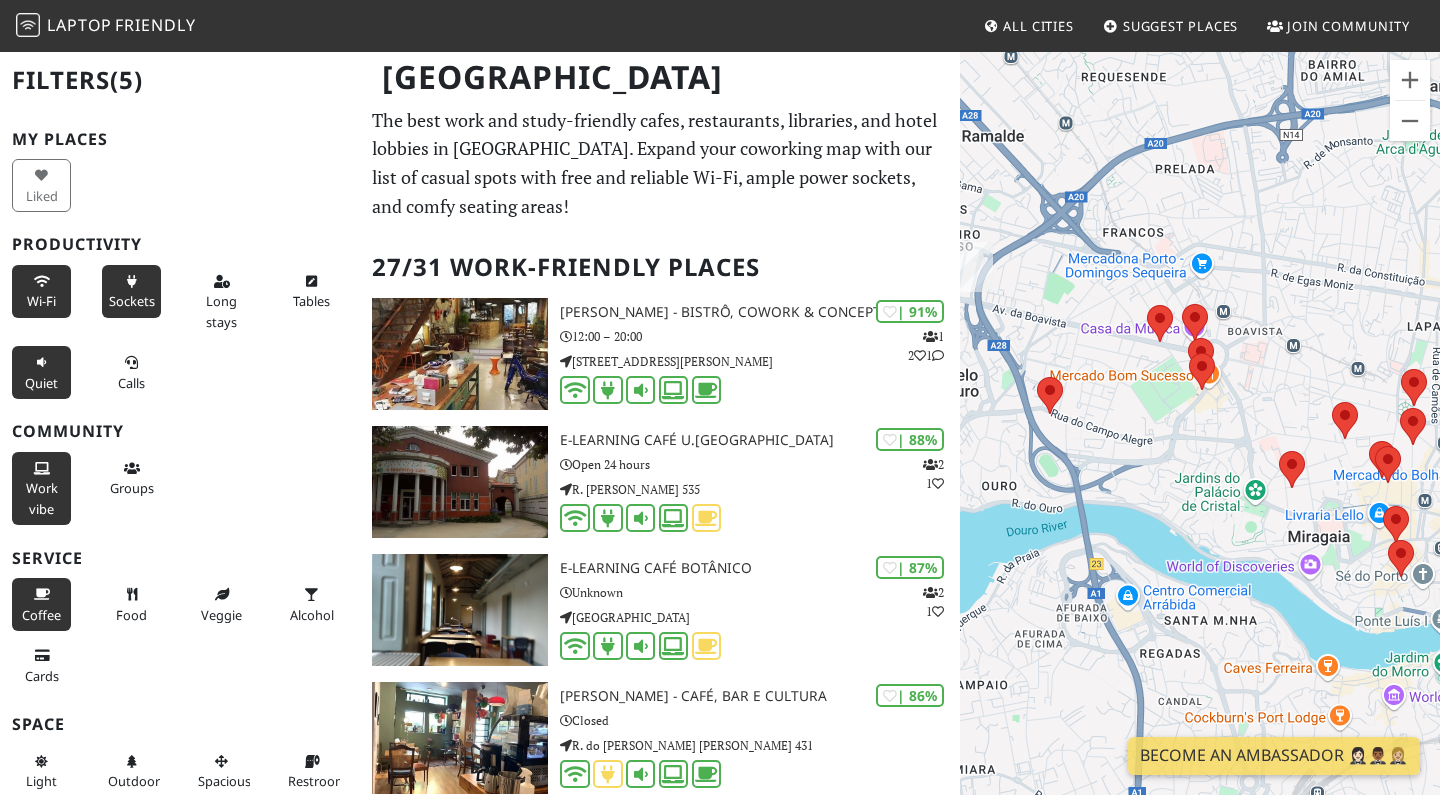 drag, startPoint x: 1000, startPoint y: 338, endPoint x: 1254, endPoint y: 261, distance: 265.41476 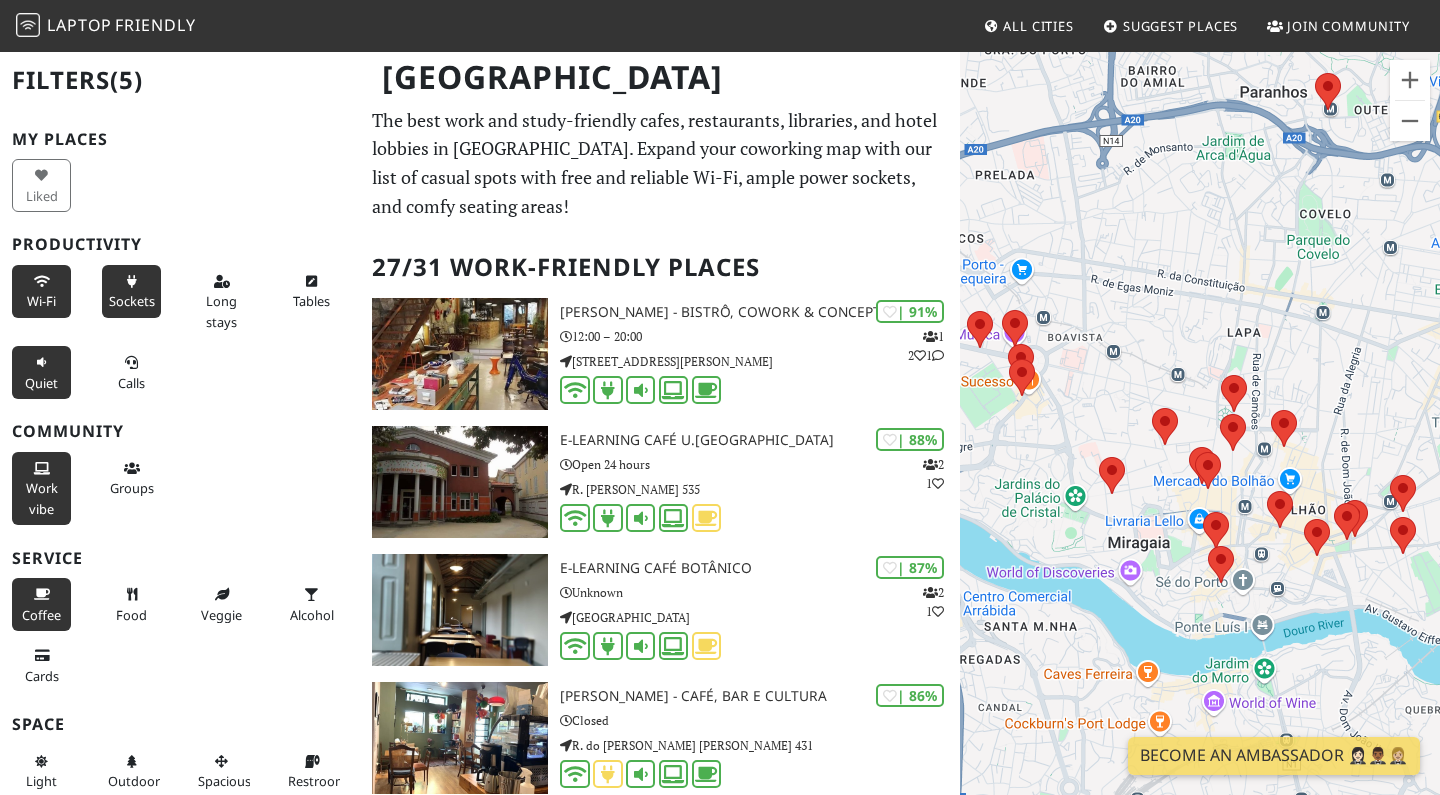 drag, startPoint x: 1208, startPoint y: 436, endPoint x: 1022, endPoint y: 438, distance: 186.01076 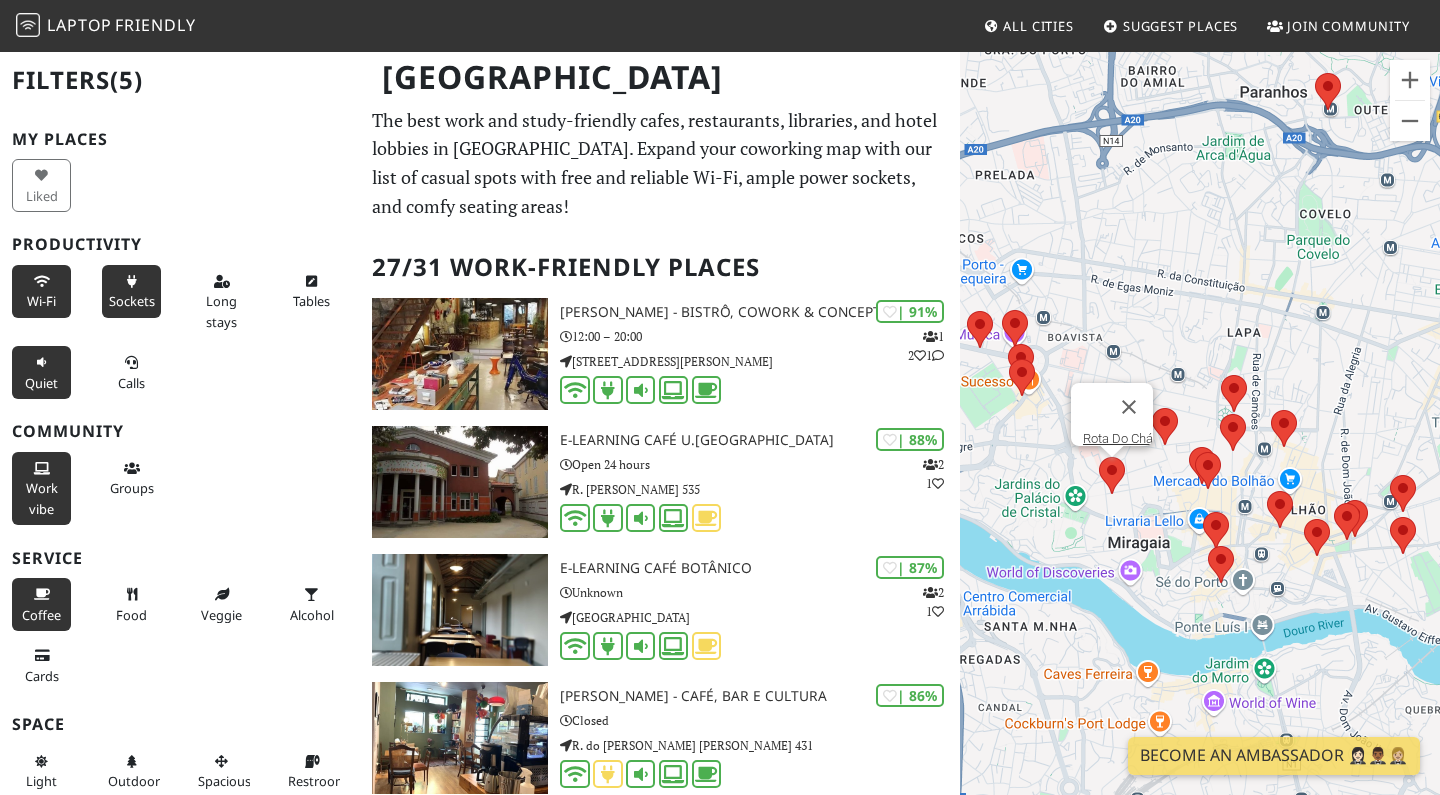 click at bounding box center [1099, 457] 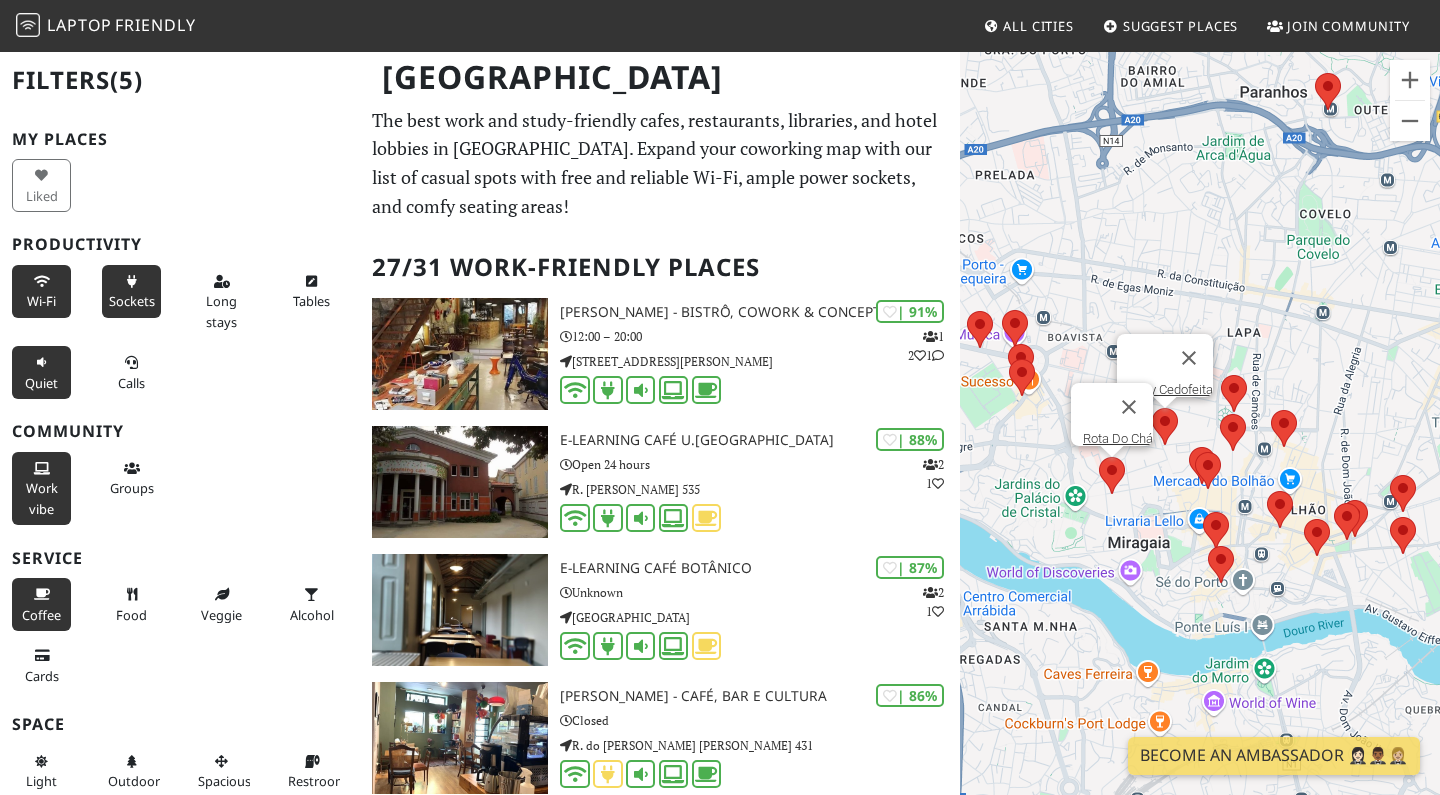 click at bounding box center (1152, 408) 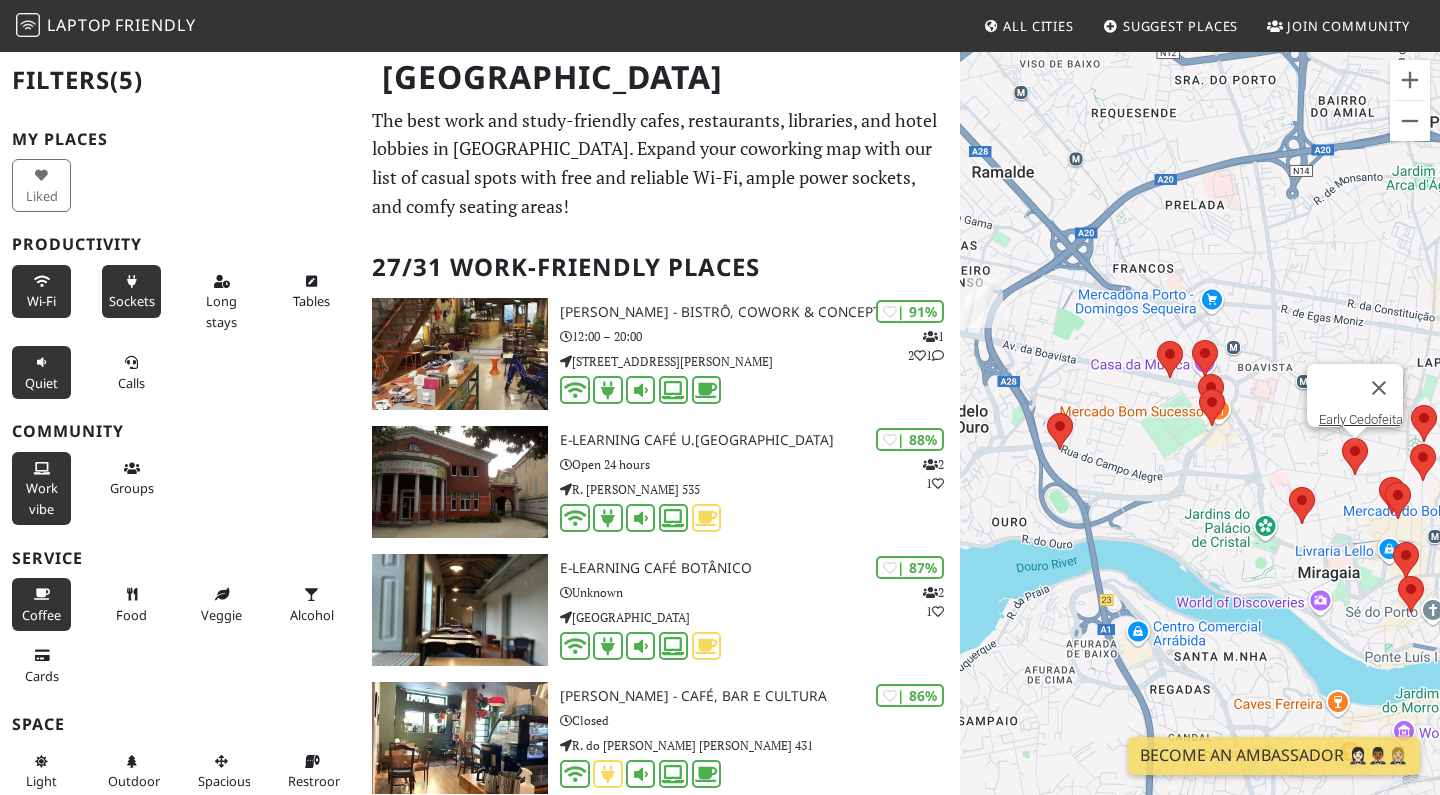 drag, startPoint x: 1057, startPoint y: 391, endPoint x: 1255, endPoint y: 421, distance: 200.25983 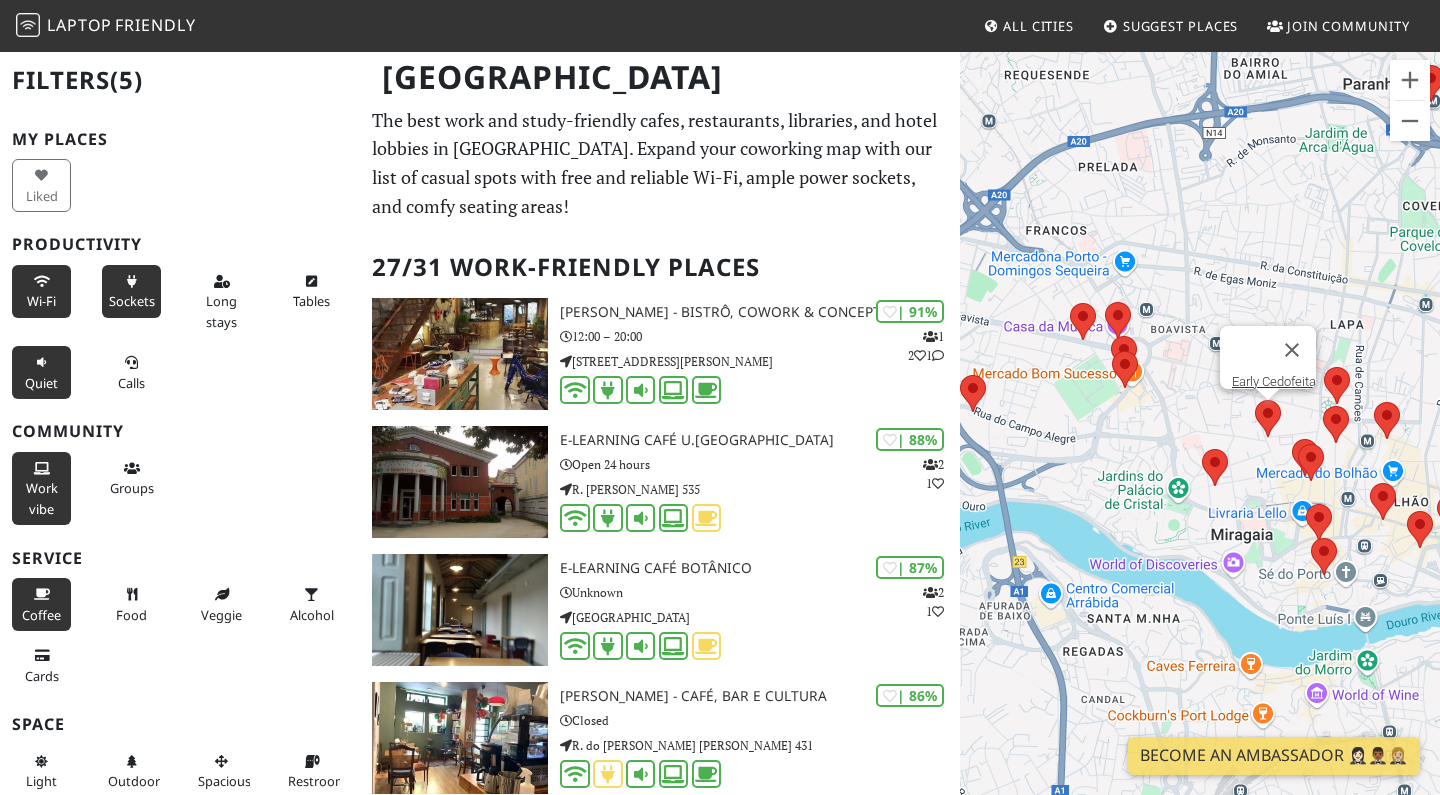 drag, startPoint x: 1244, startPoint y: 432, endPoint x: 1155, endPoint y: 394, distance: 96.77293 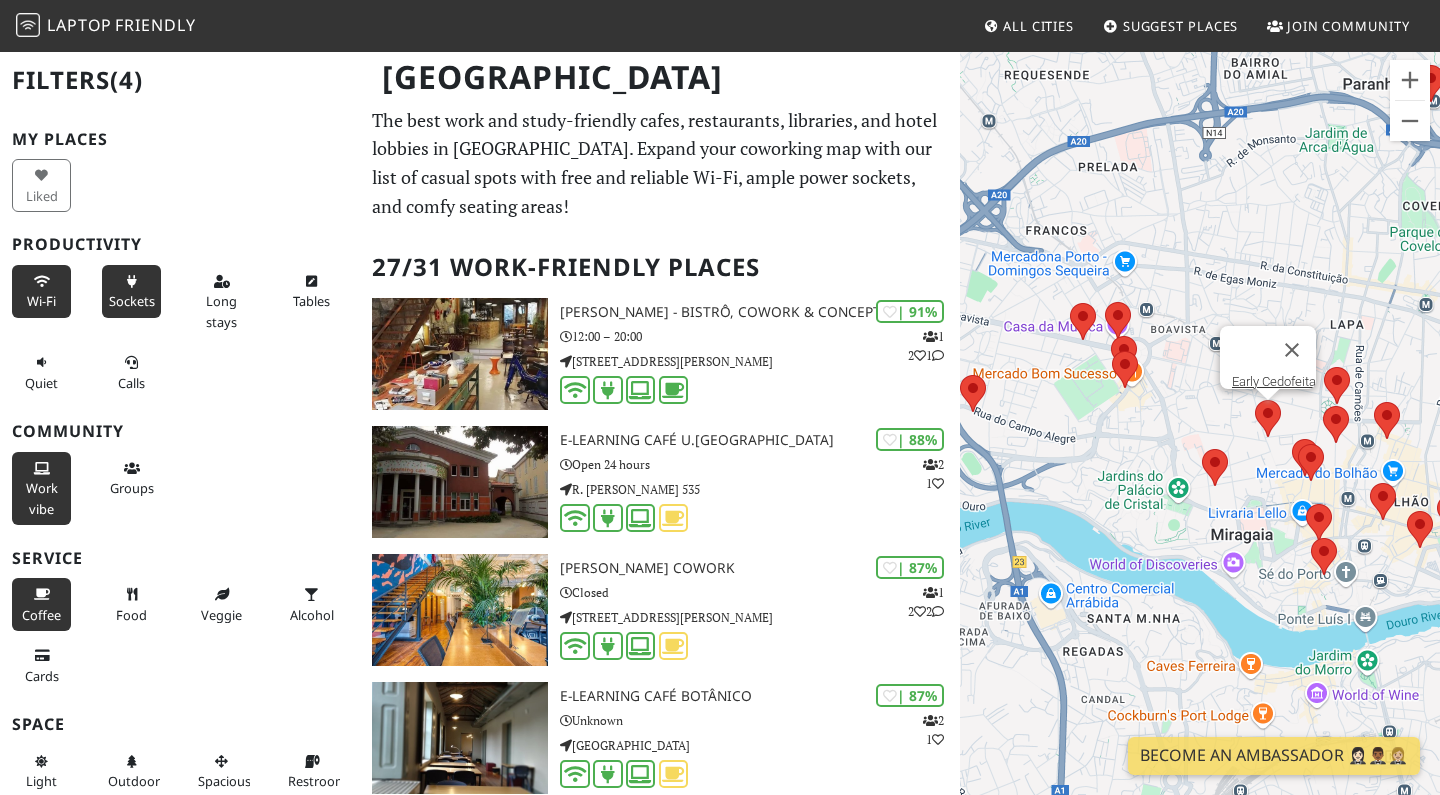 click on "Coffee" at bounding box center [41, 604] 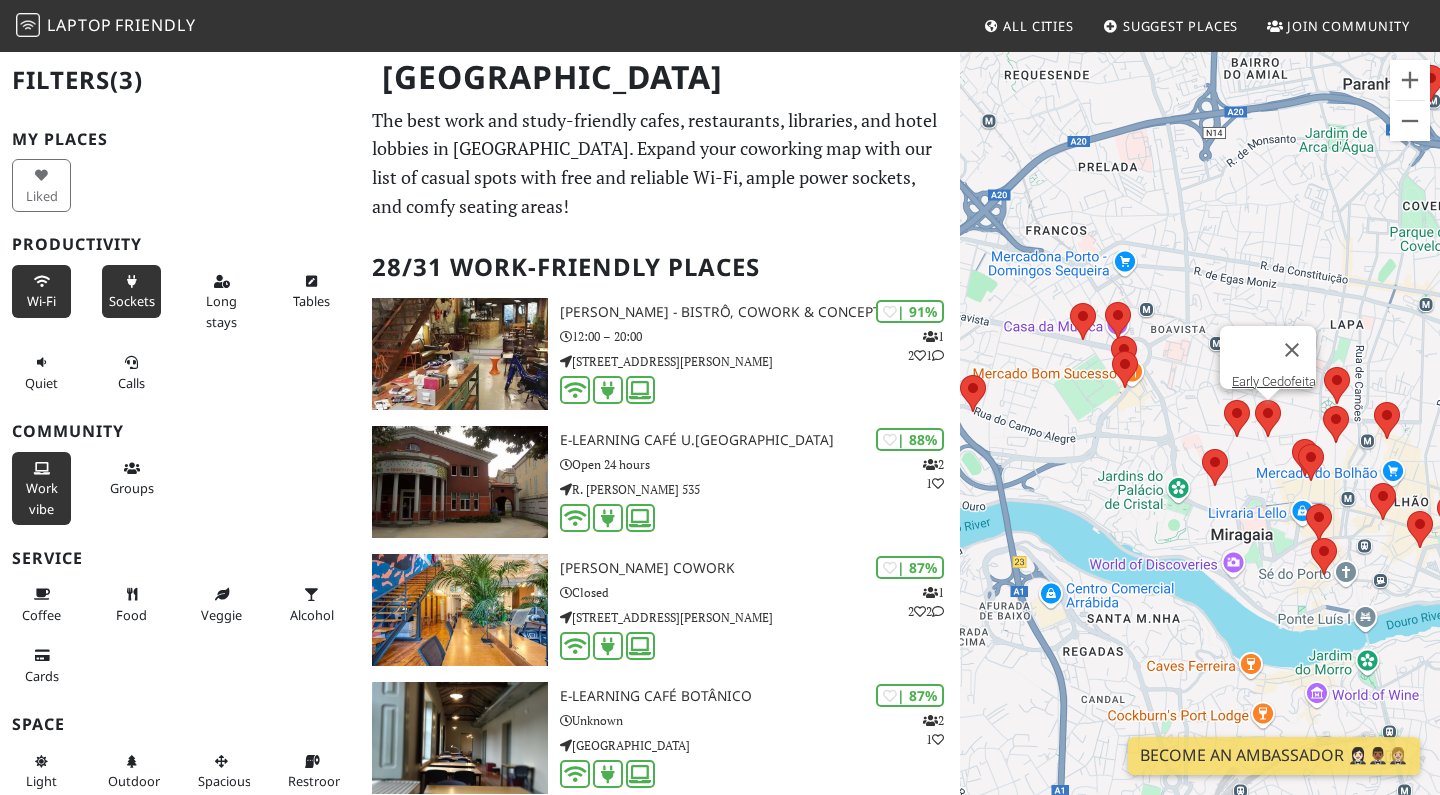 click on "Work vibe" at bounding box center [42, 498] 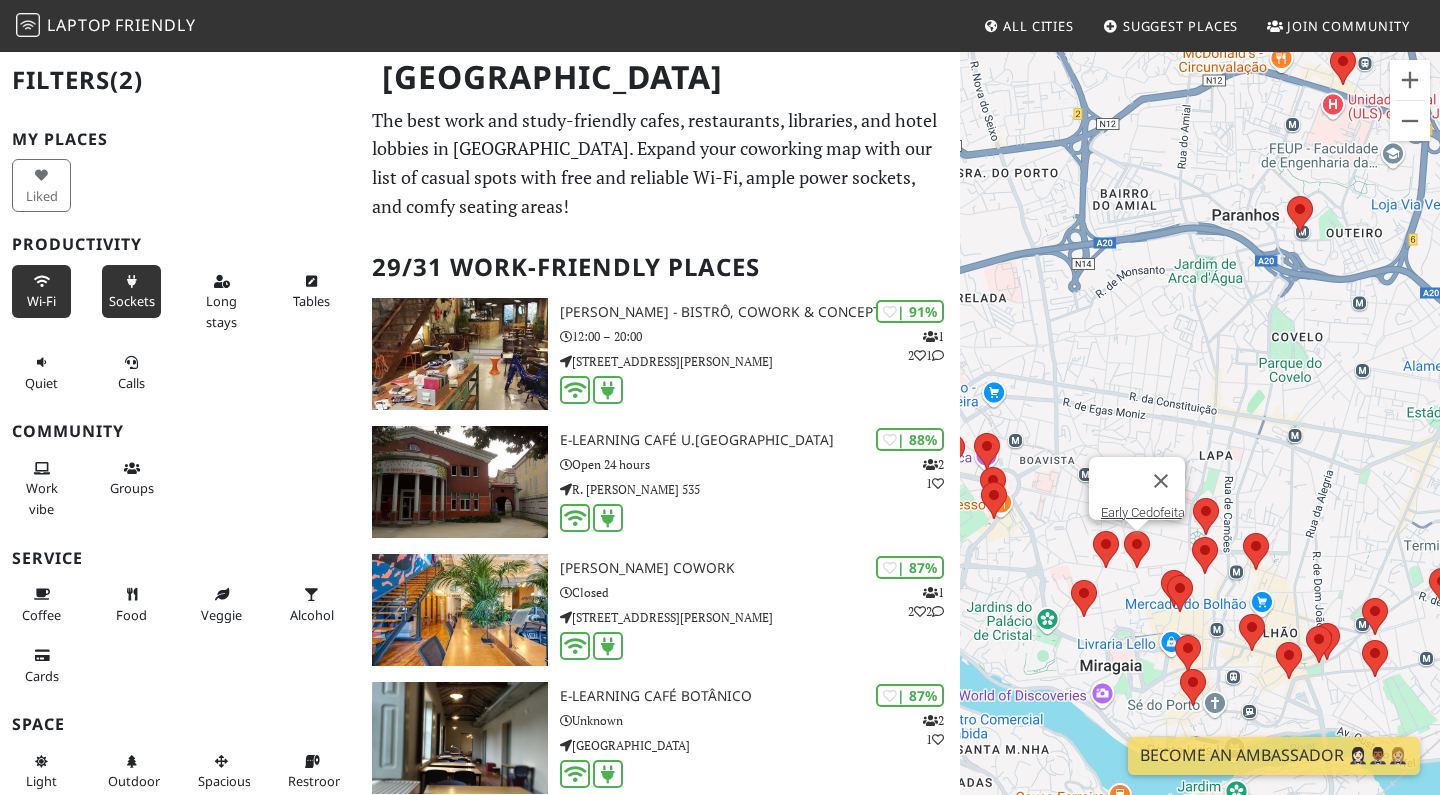 drag, startPoint x: 1111, startPoint y: 488, endPoint x: 1115, endPoint y: 573, distance: 85.09406 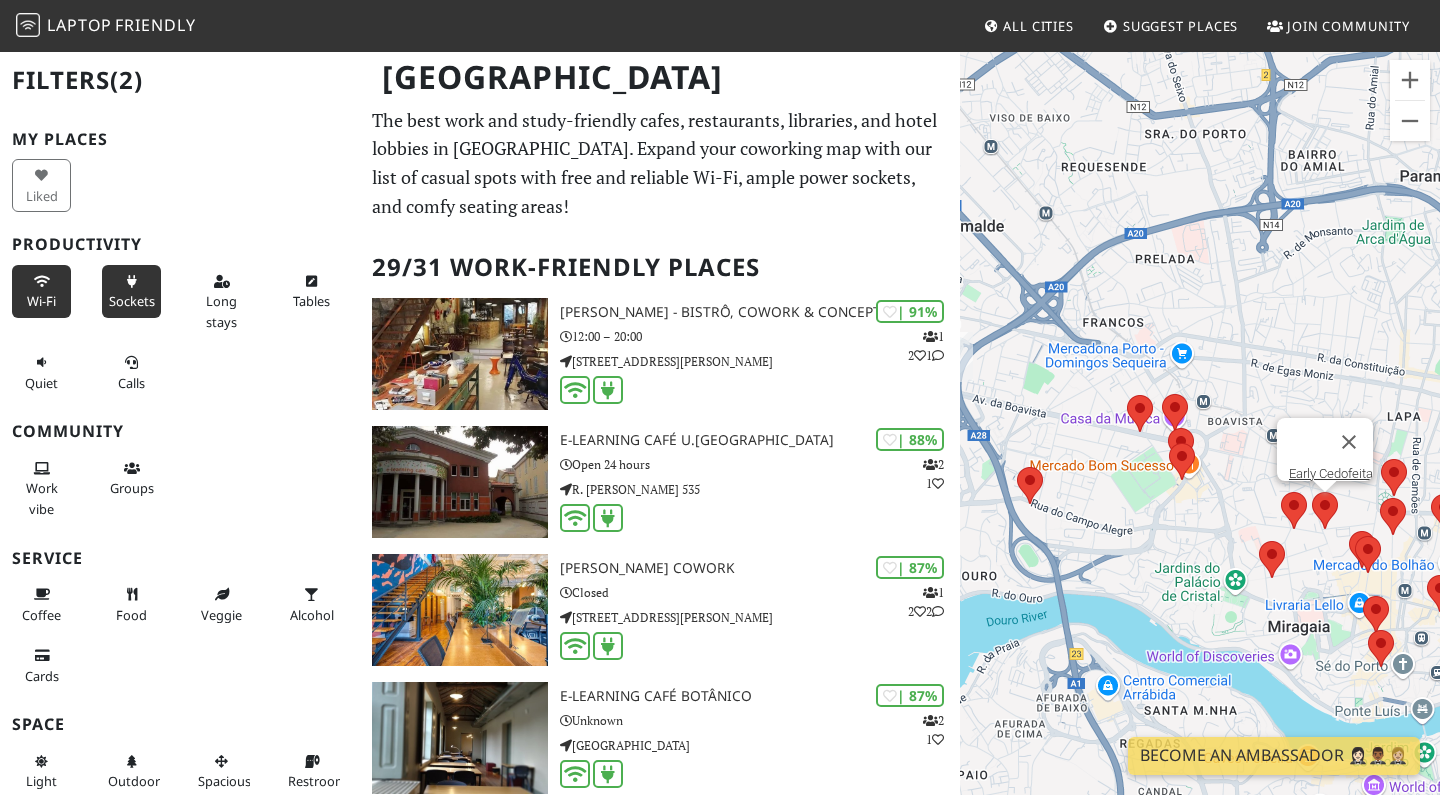 drag, startPoint x: 1061, startPoint y: 587, endPoint x: 1286, endPoint y: 544, distance: 229.07204 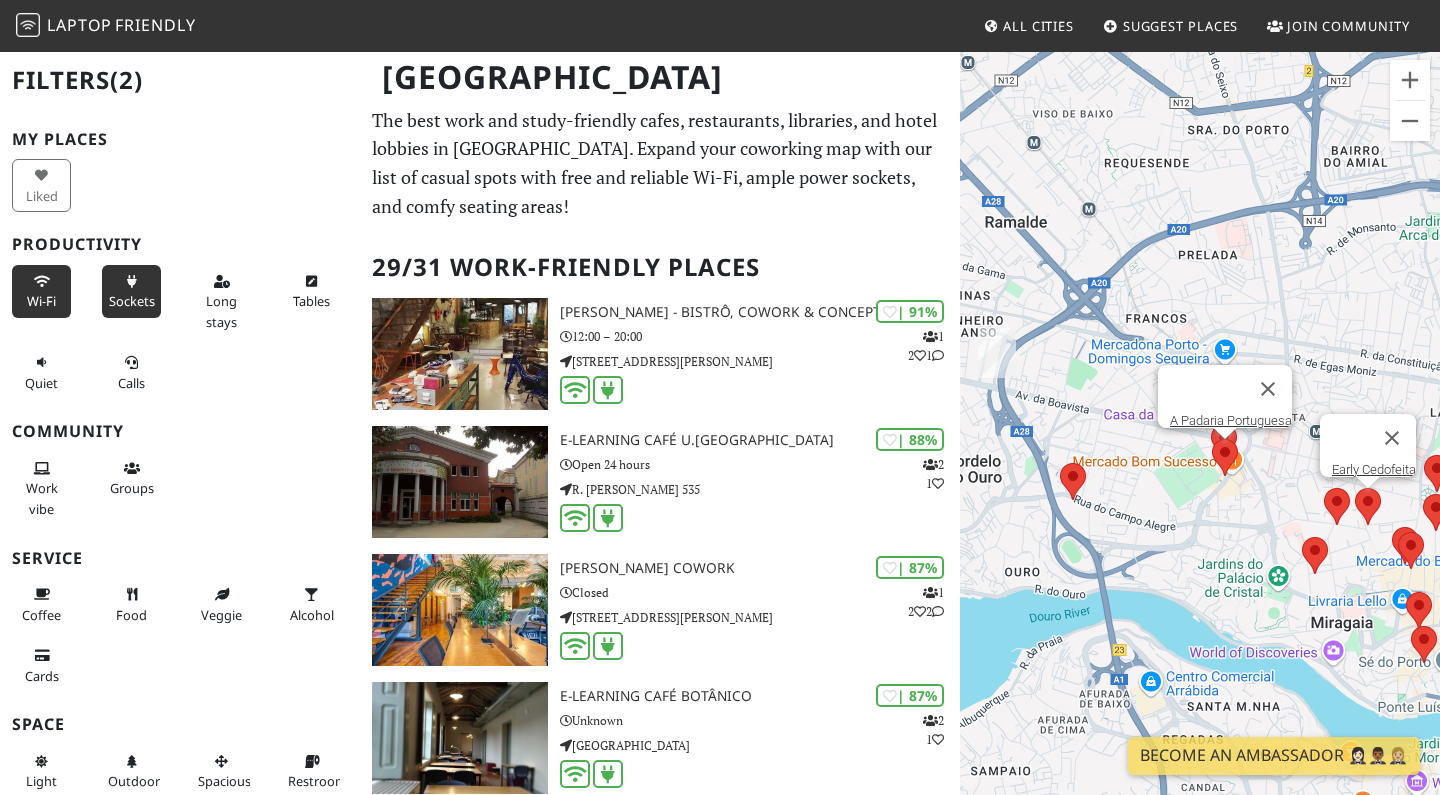 click at bounding box center (1212, 439) 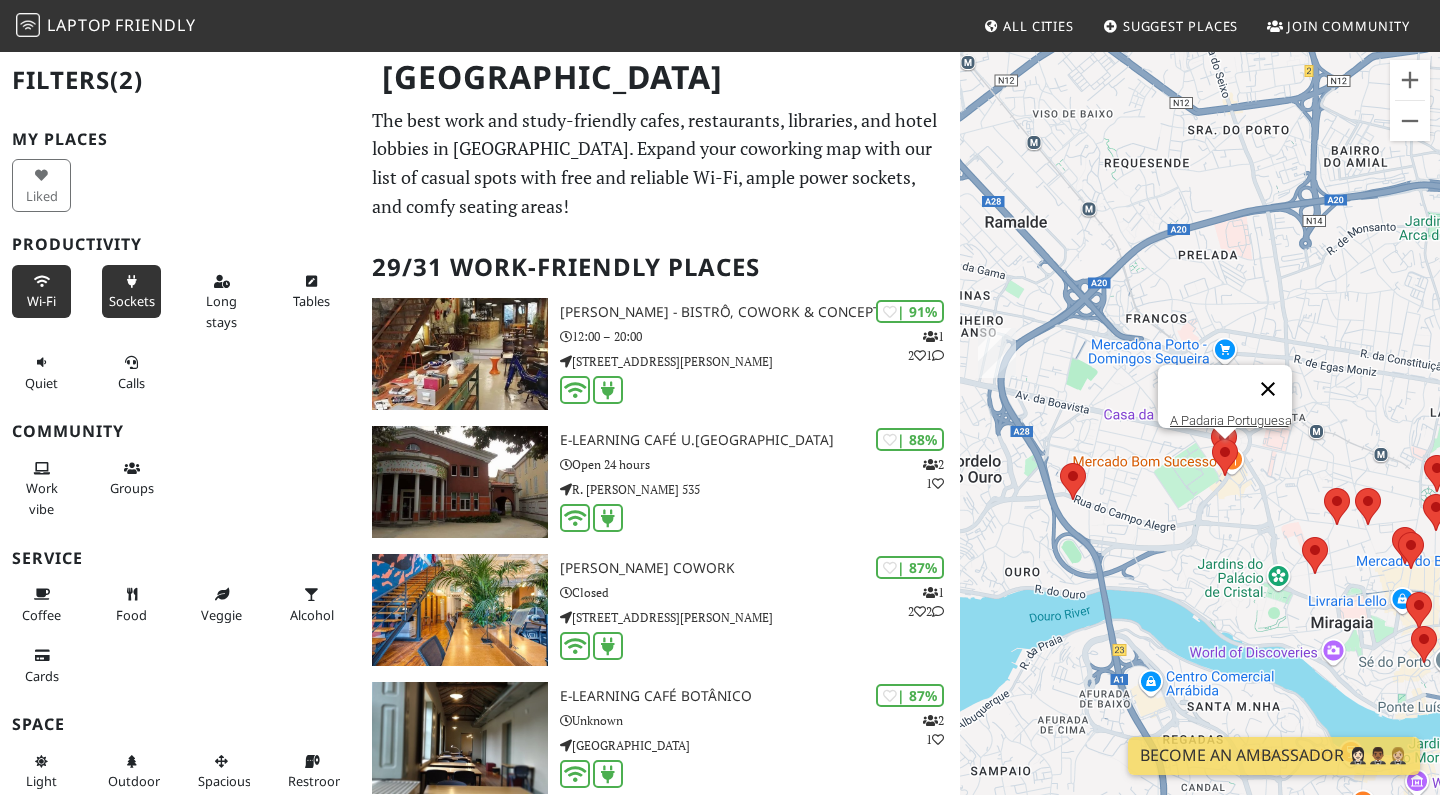 click at bounding box center (1268, 389) 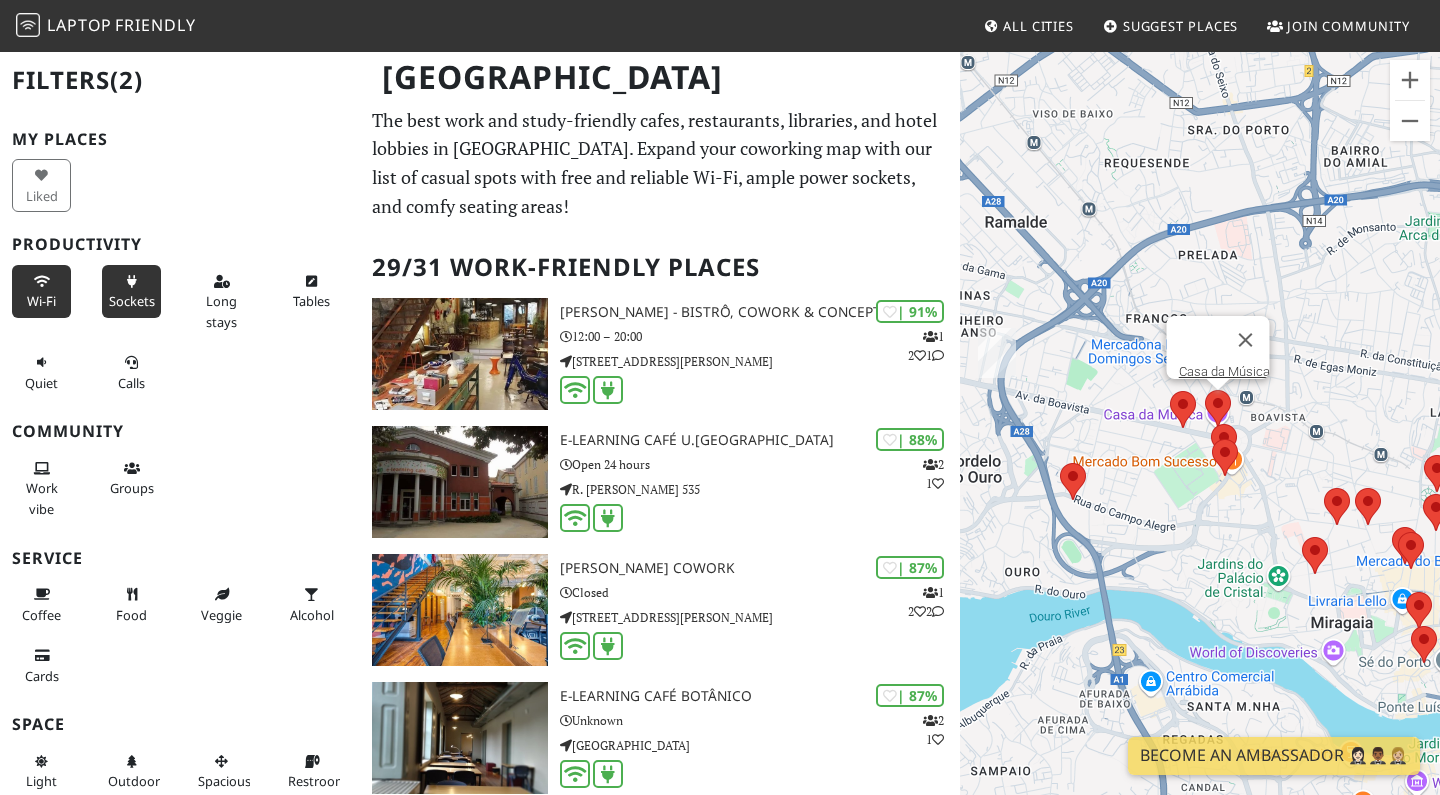 click at bounding box center [1205, 390] 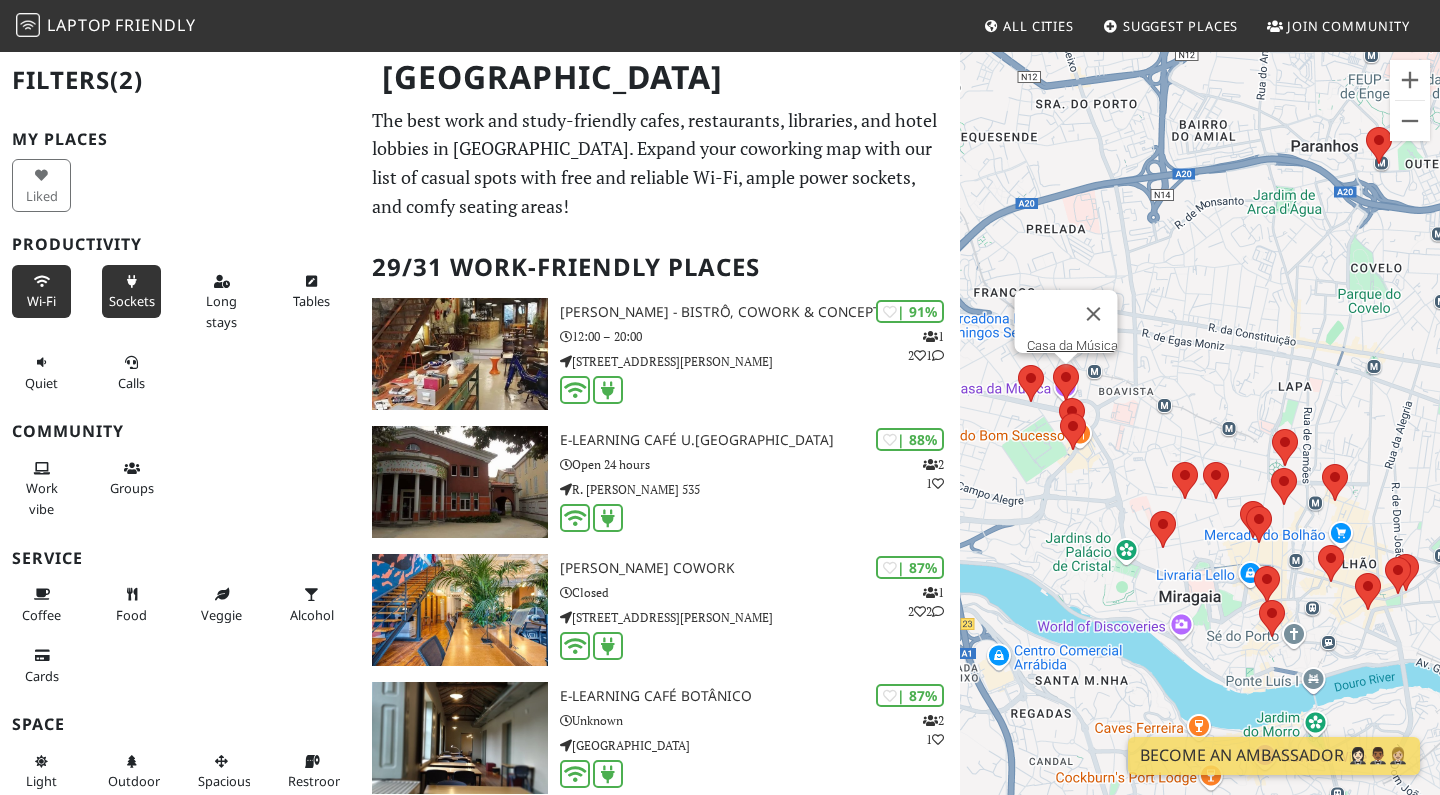 drag, startPoint x: 1317, startPoint y: 491, endPoint x: 1157, endPoint y: 465, distance: 162.09874 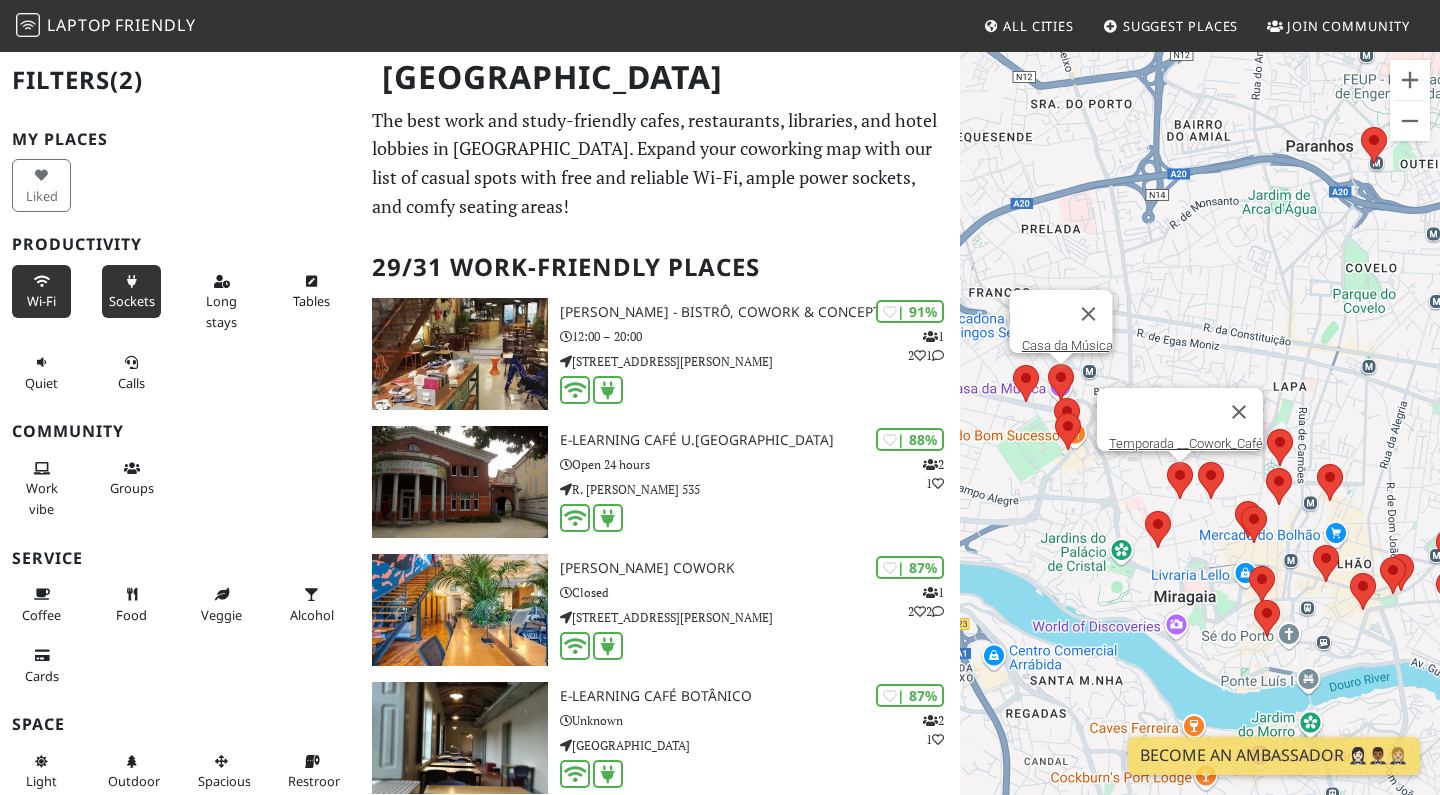 click at bounding box center (1167, 462) 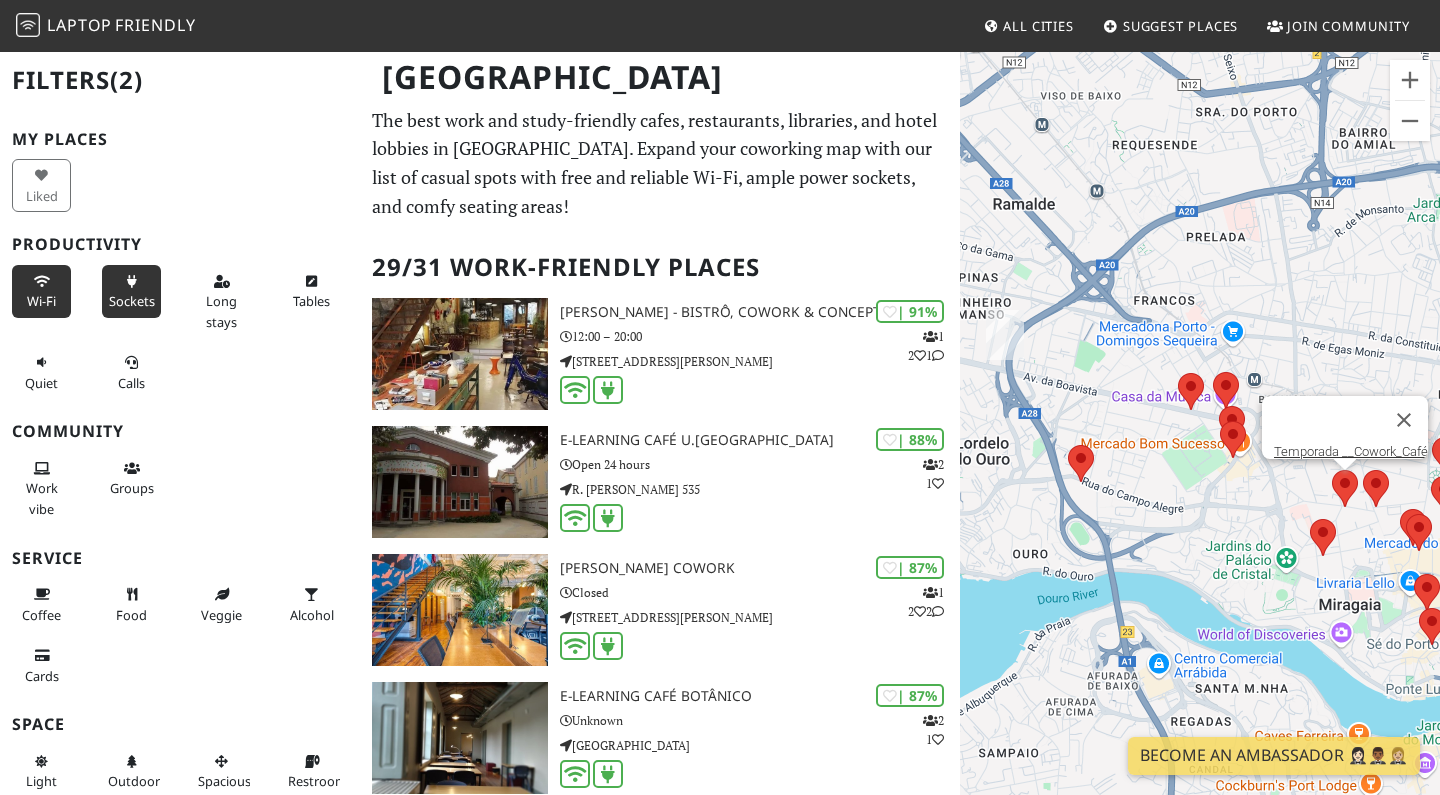 drag, startPoint x: 1085, startPoint y: 480, endPoint x: 1253, endPoint y: 488, distance: 168.19037 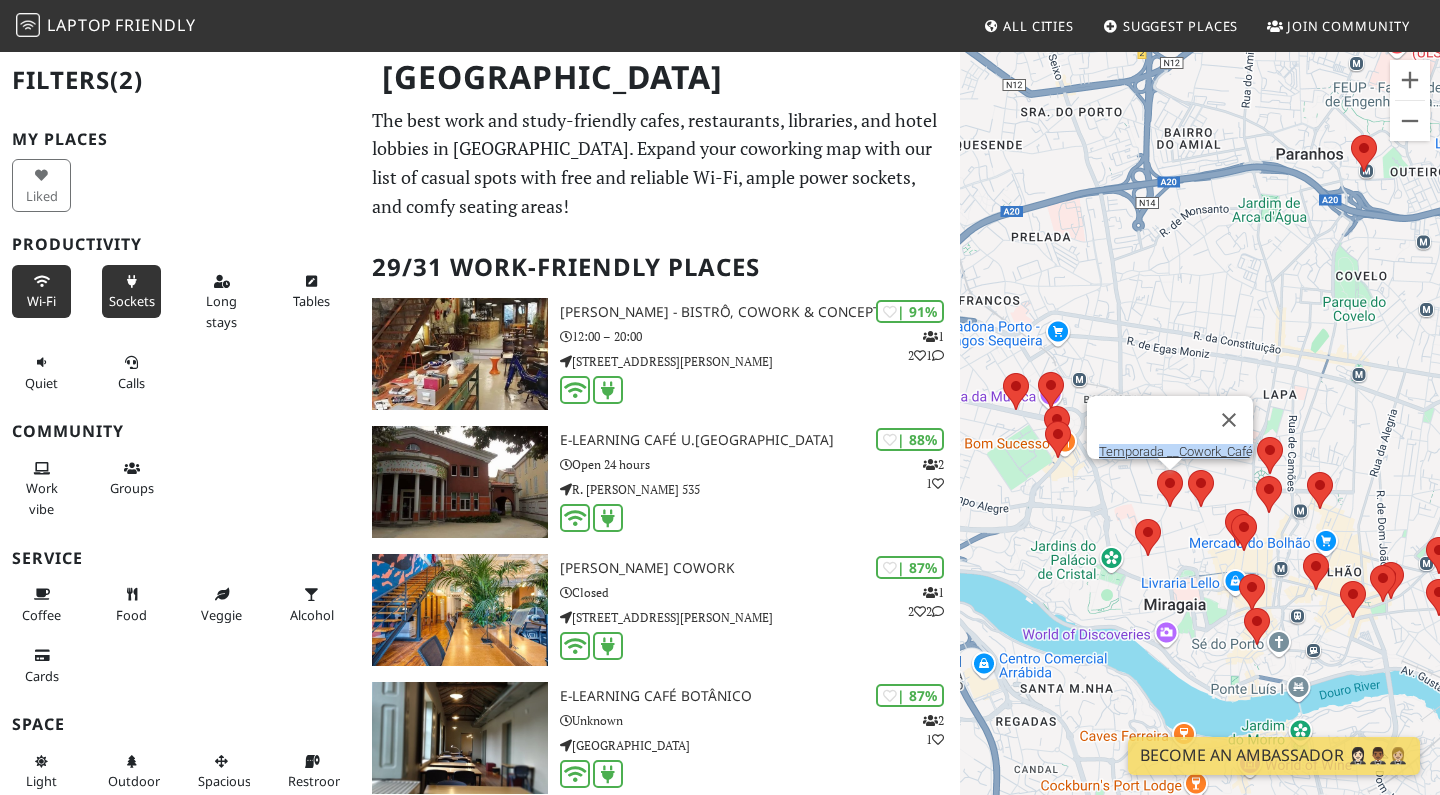 drag, startPoint x: 1363, startPoint y: 505, endPoint x: 1184, endPoint y: 506, distance: 179.00279 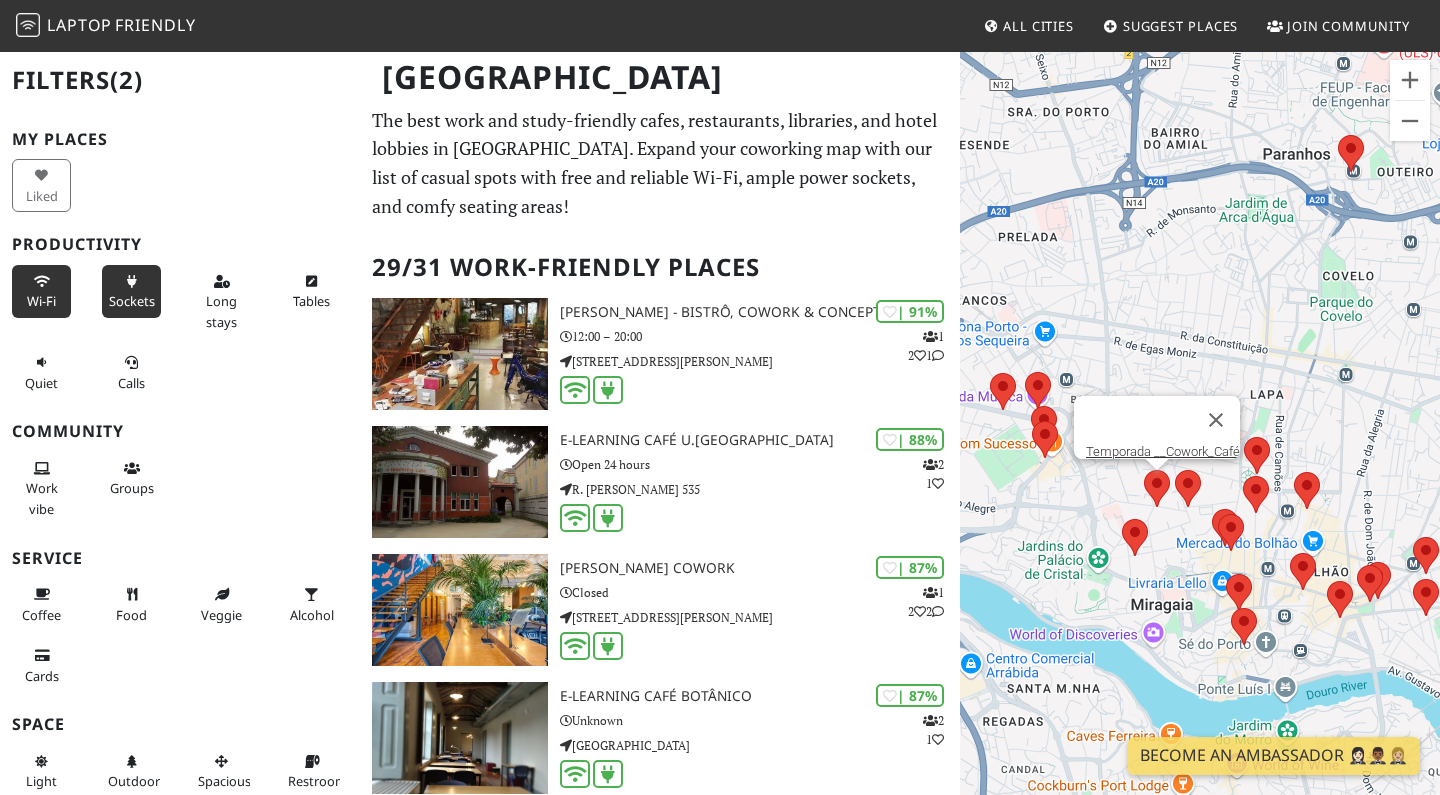 click on "To navigate, press the arrow keys. Temporada __Cowork_Café" at bounding box center (1200, 447) 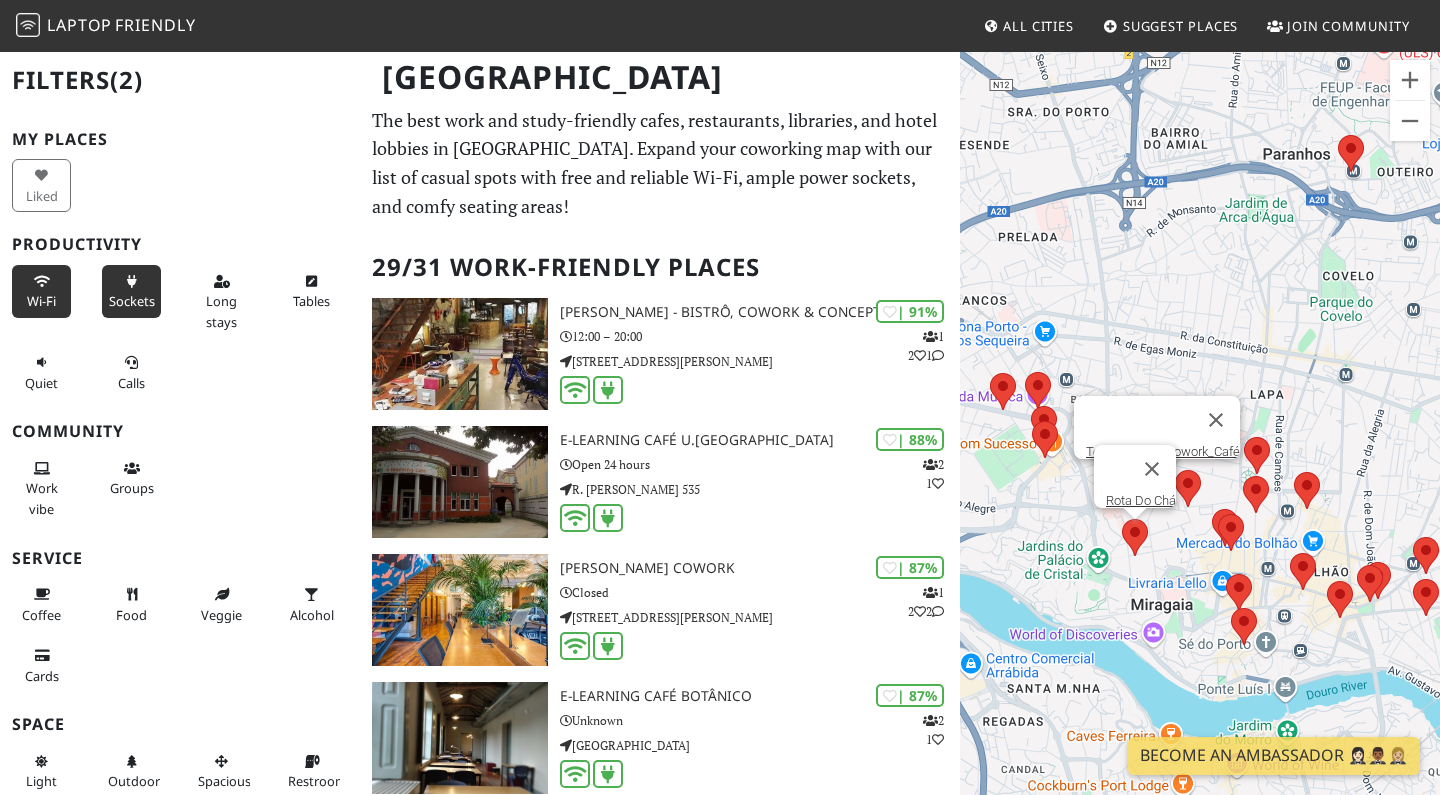 click at bounding box center [1122, 519] 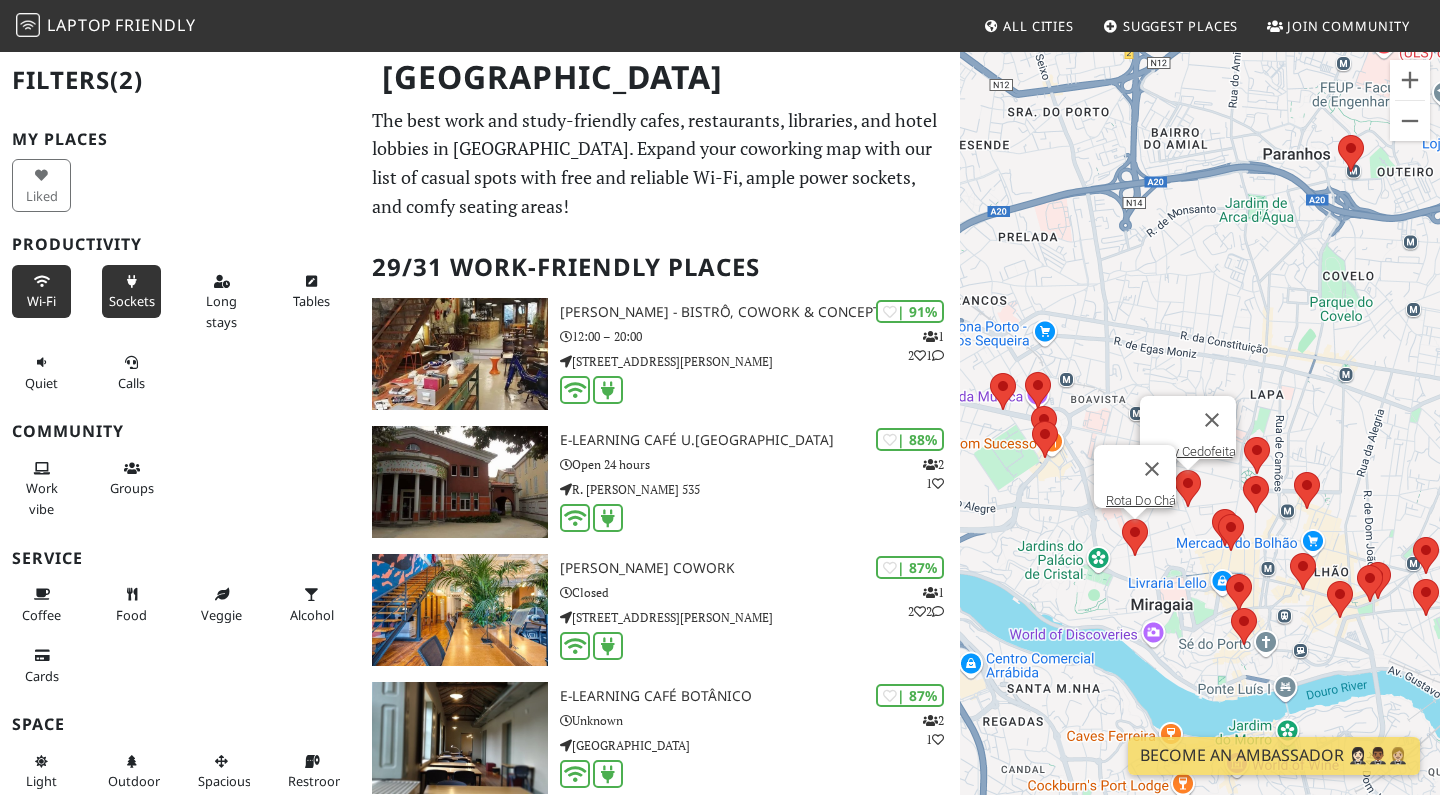 click at bounding box center (1175, 470) 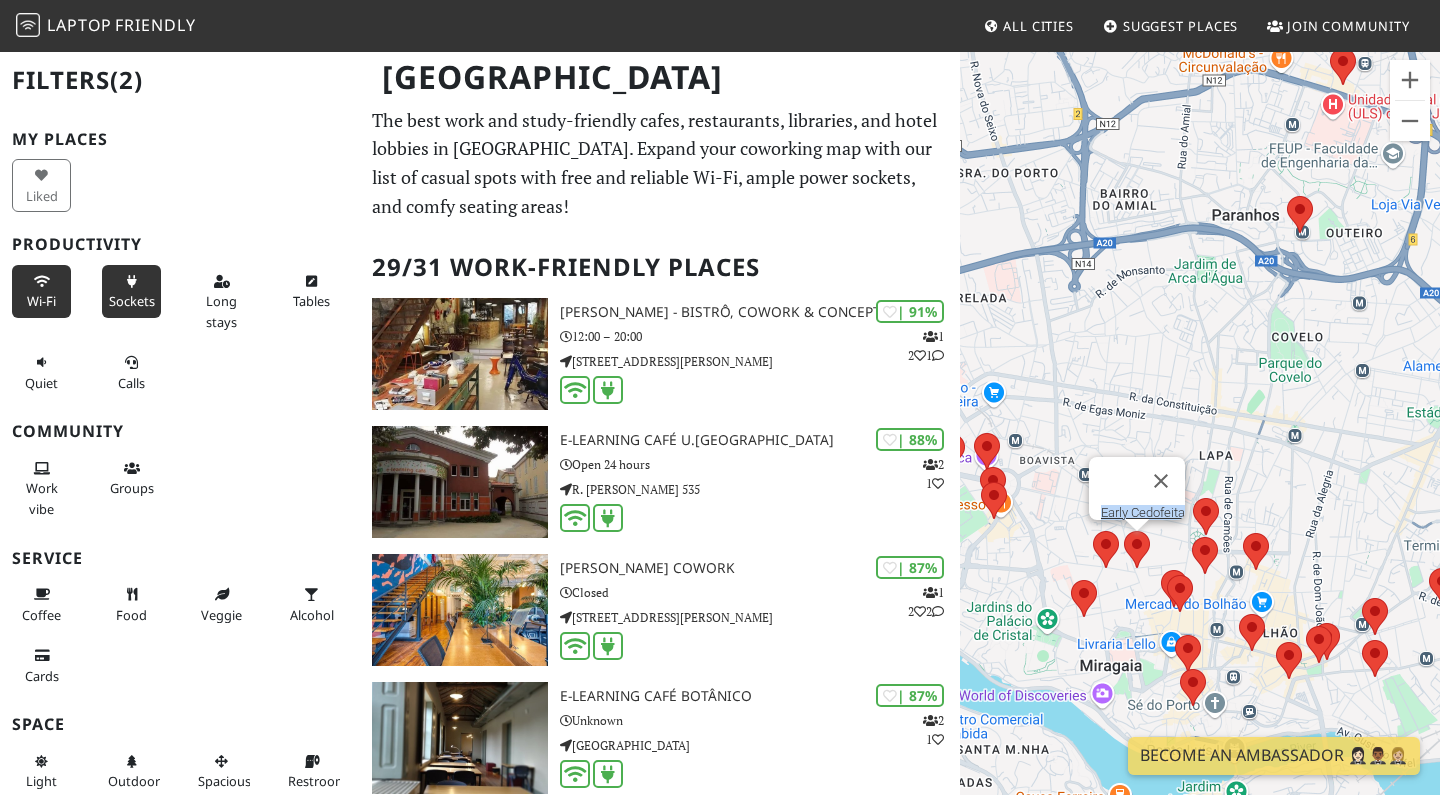 click on "Sockets" at bounding box center (132, 301) 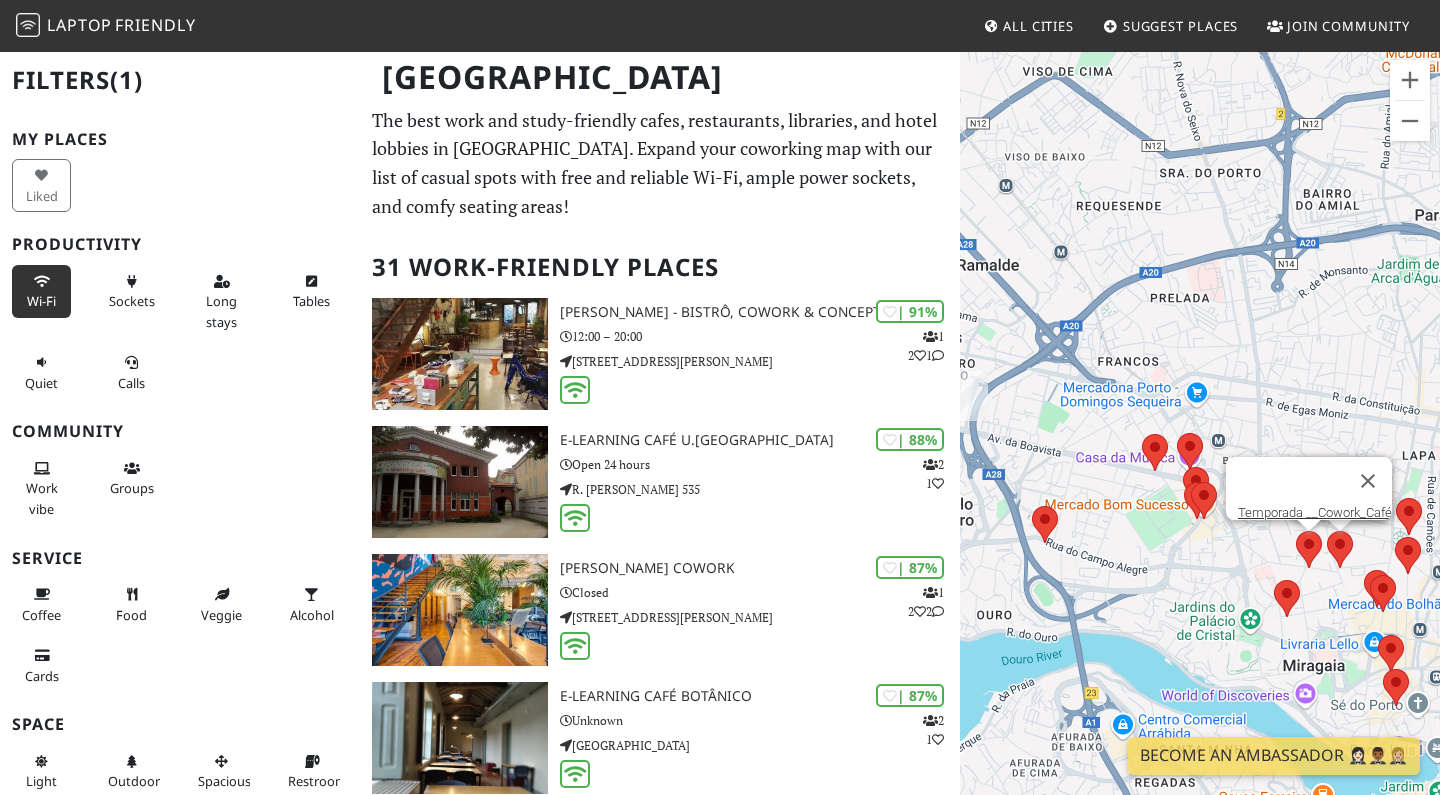 drag, startPoint x: 1110, startPoint y: 555, endPoint x: 1319, endPoint y: 555, distance: 209 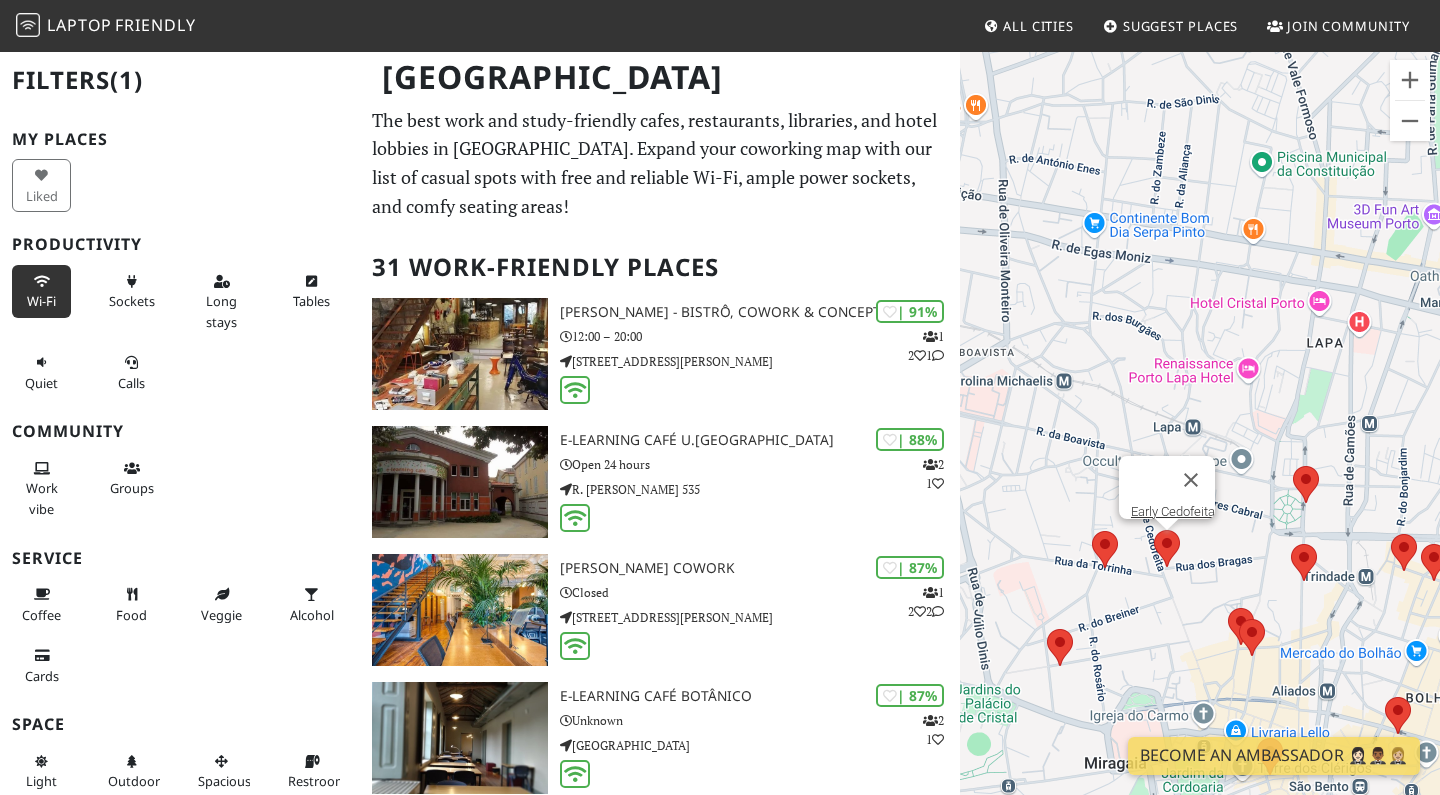 drag, startPoint x: 1262, startPoint y: 528, endPoint x: 964, endPoint y: 496, distance: 299.7132 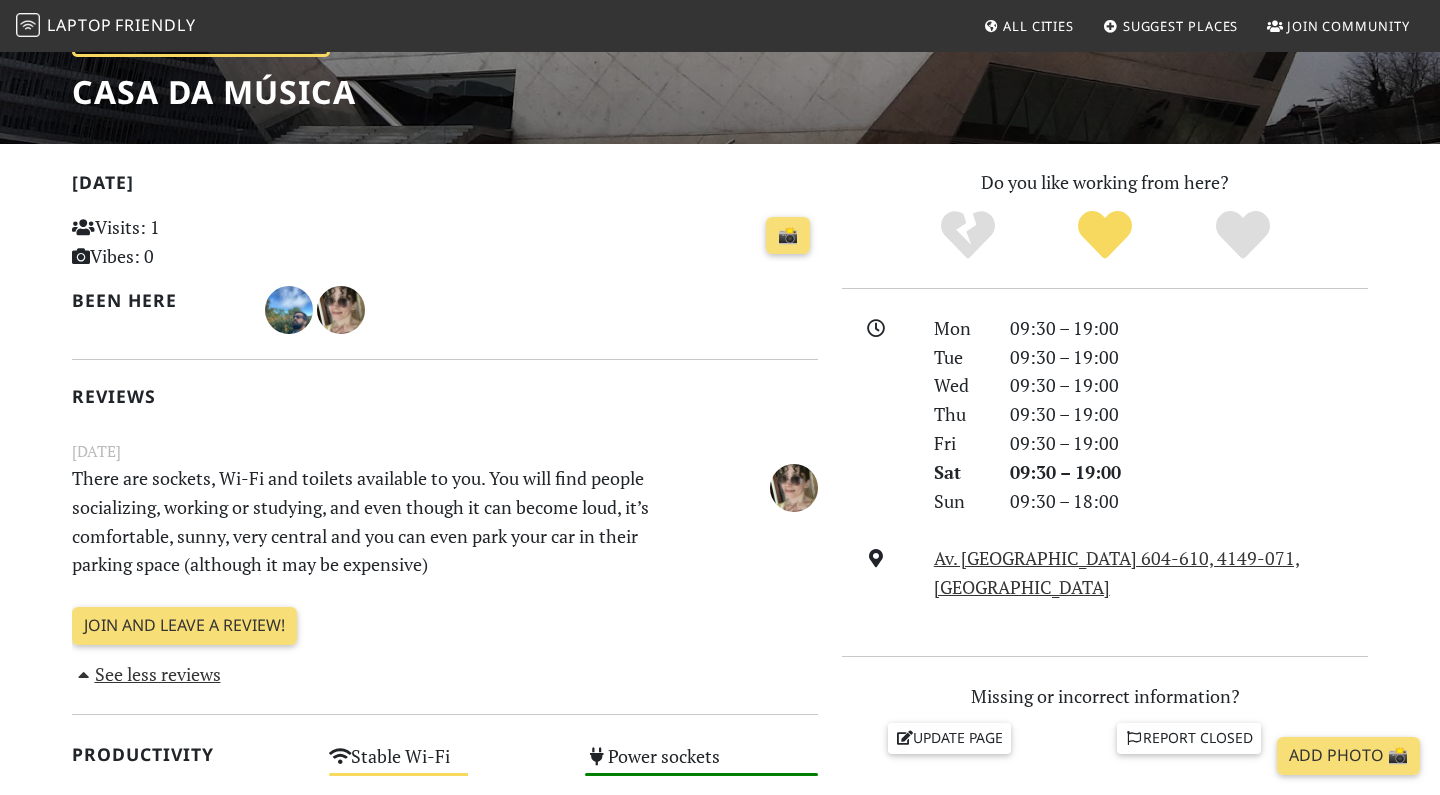 scroll, scrollTop: 332, scrollLeft: 0, axis: vertical 